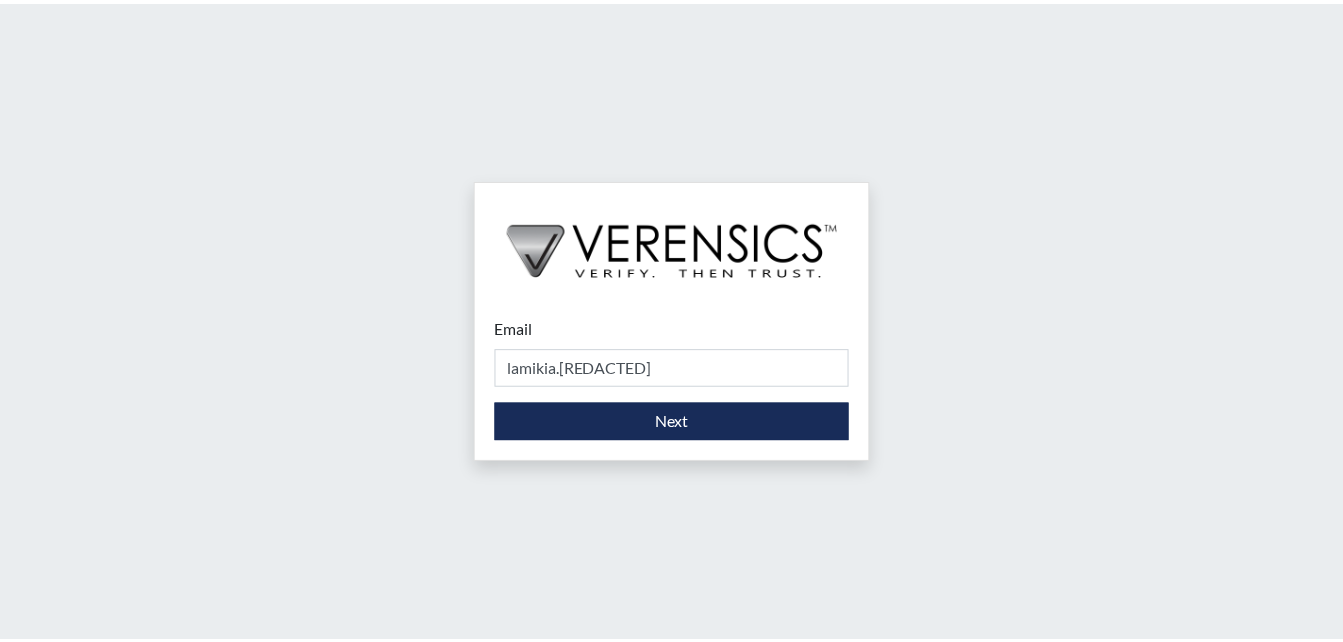 scroll, scrollTop: 0, scrollLeft: 0, axis: both 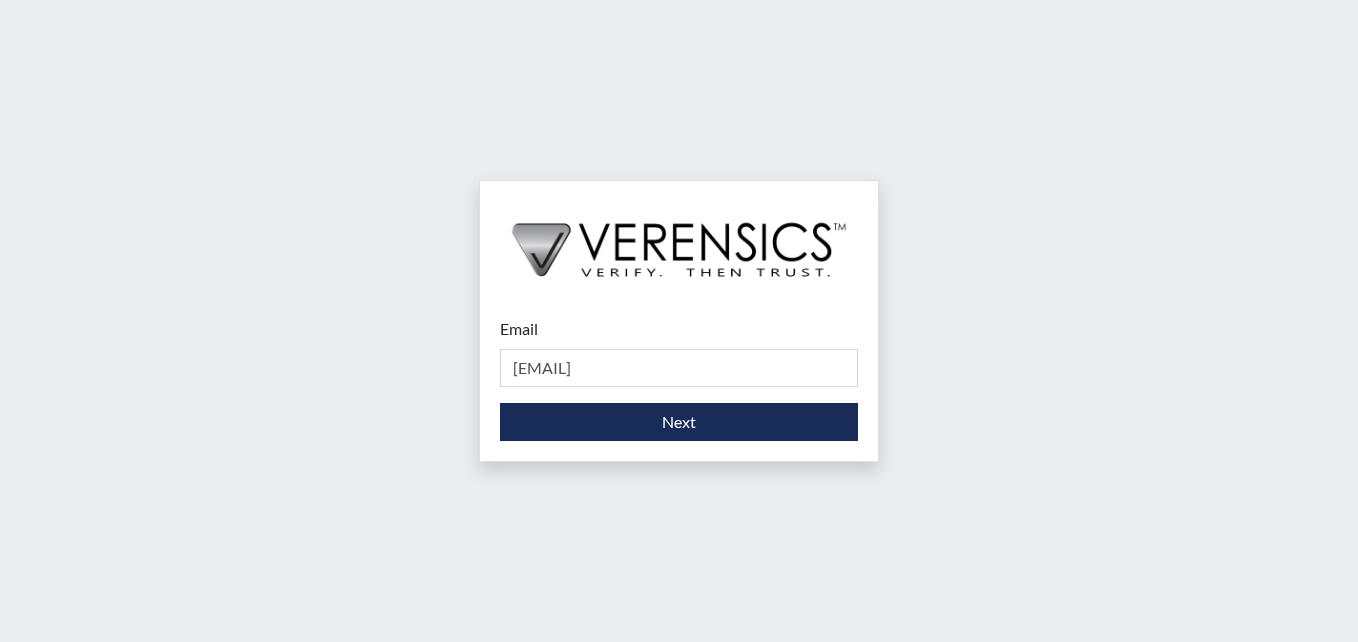 type on "[EMAIL]" 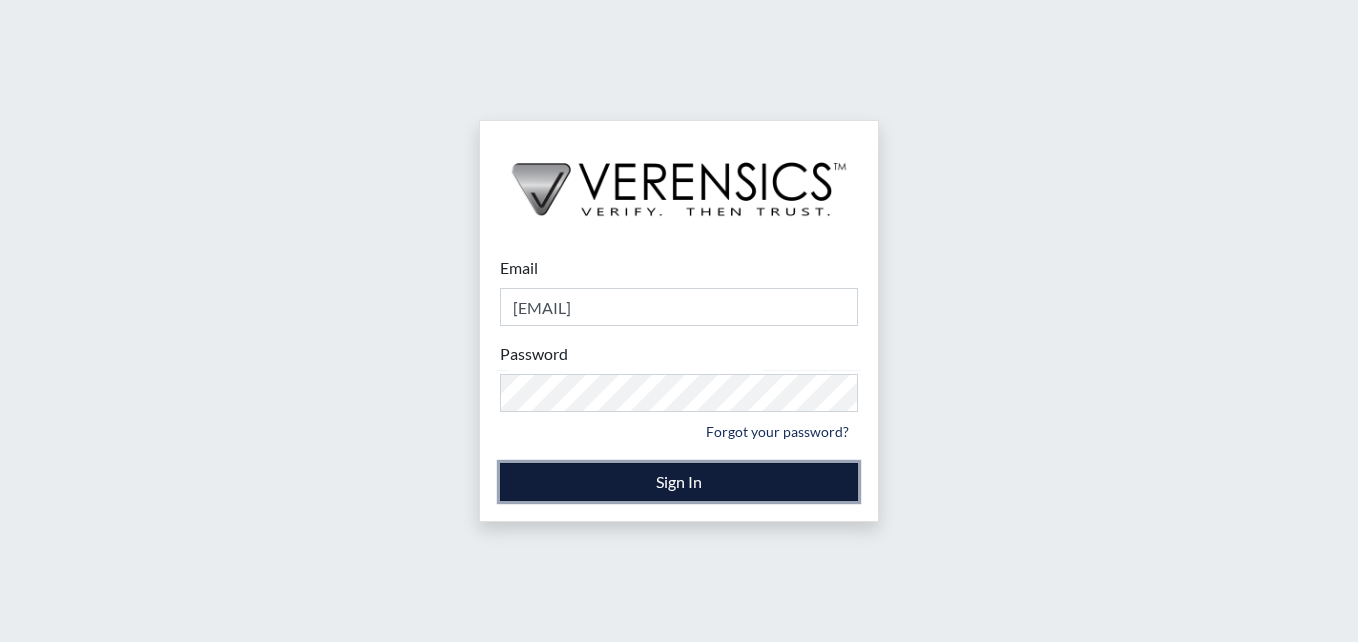 click on "Sign In" at bounding box center [679, 482] 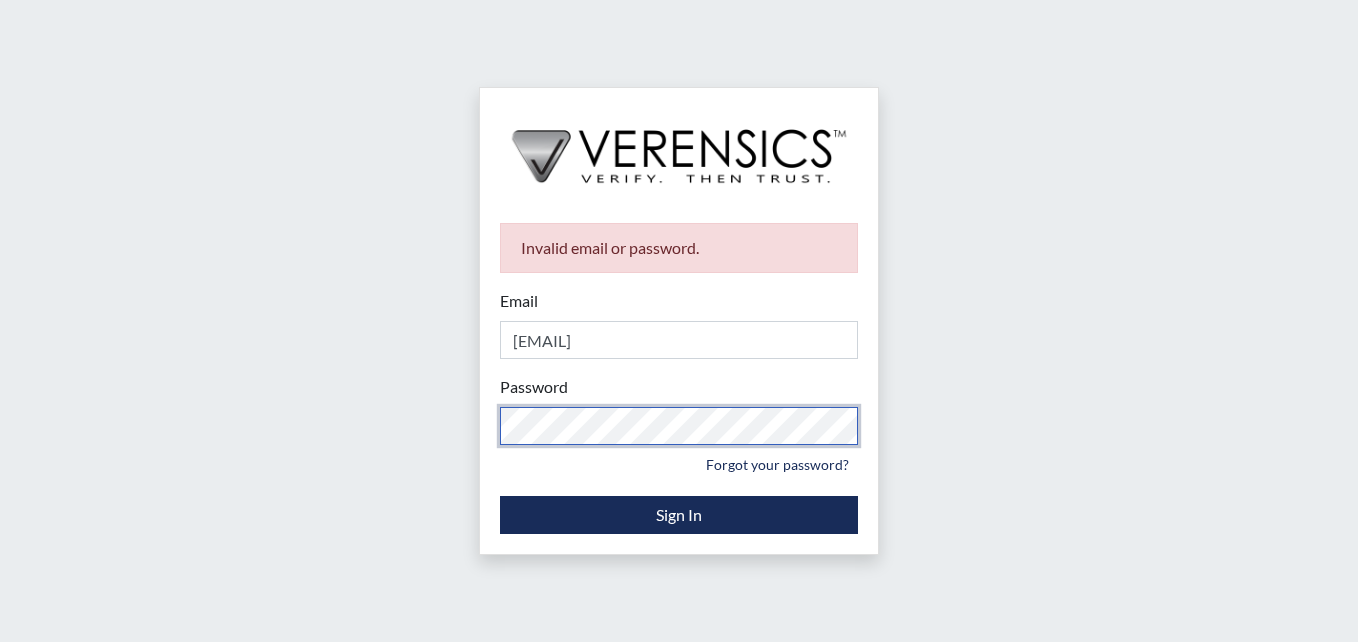 click on "Invalid email or password.  Email [EMAIL]  Please provide your email address.  Password  Please provide your password.  Forgot your password?  Sign In" at bounding box center (679, 321) 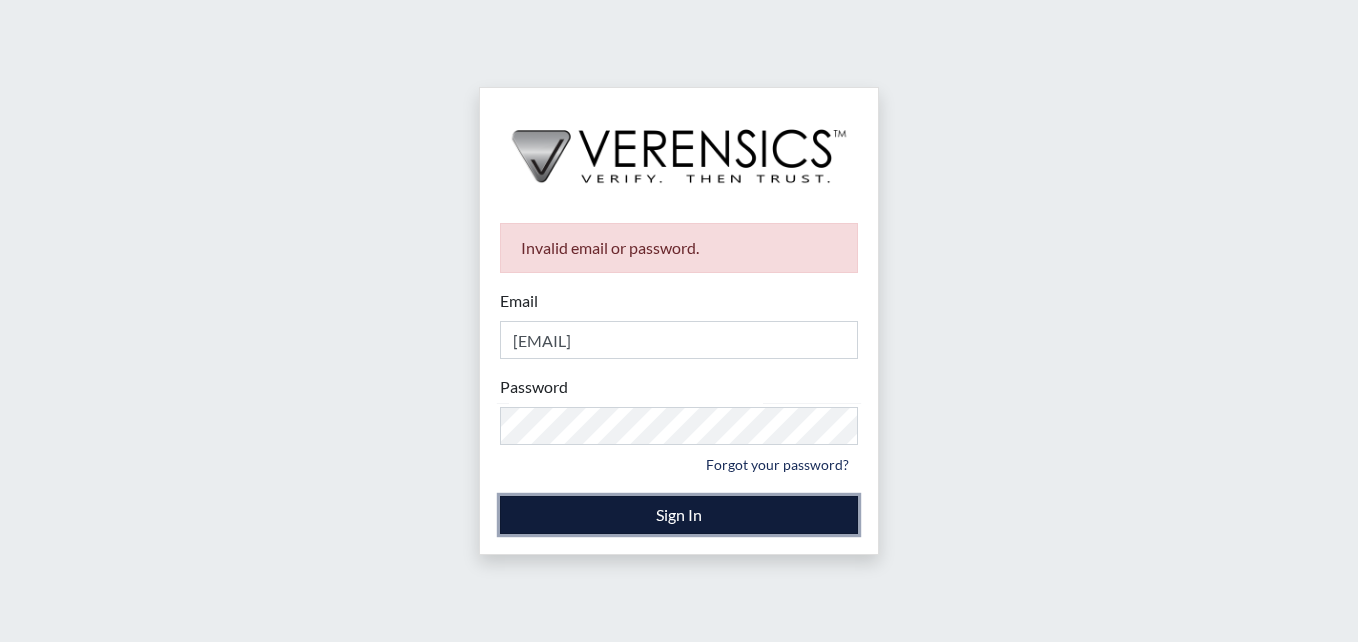 click on "Sign In" at bounding box center [679, 515] 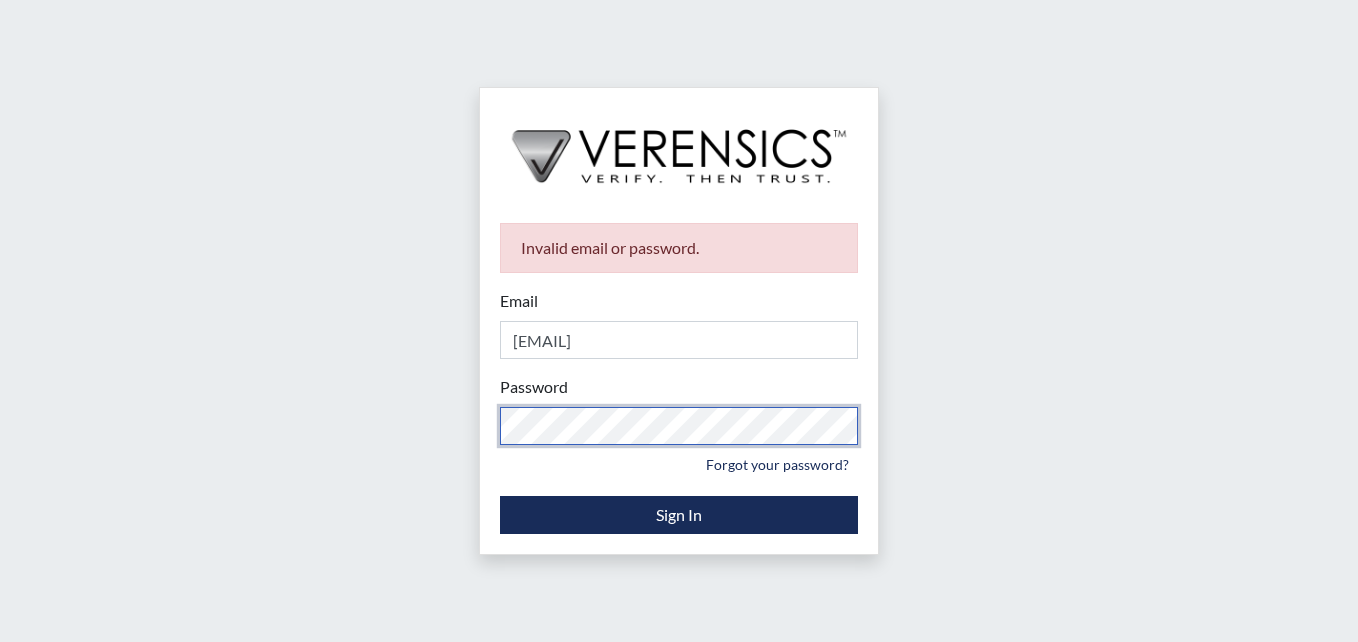 click on "Invalid email or password.  Email [EMAIL]  Please provide your email address.  Password  Please provide your password.  Forgot your password?  Sign In" at bounding box center (679, 378) 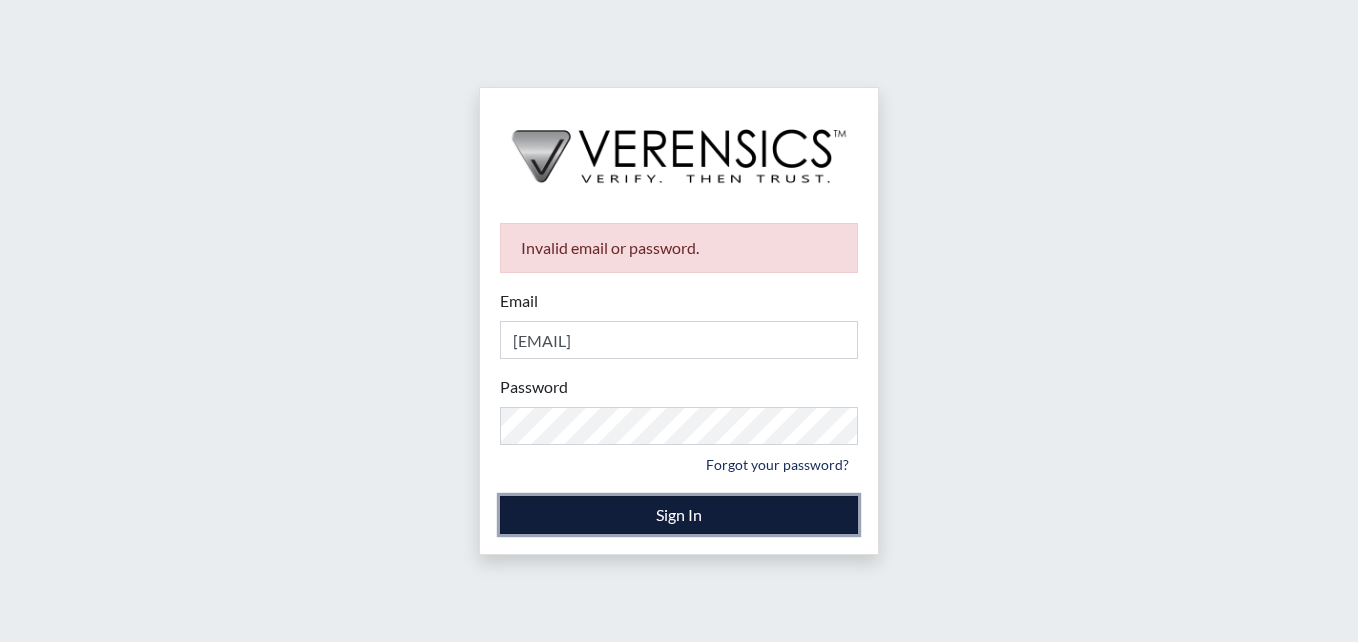 click on "Sign In" at bounding box center [679, 515] 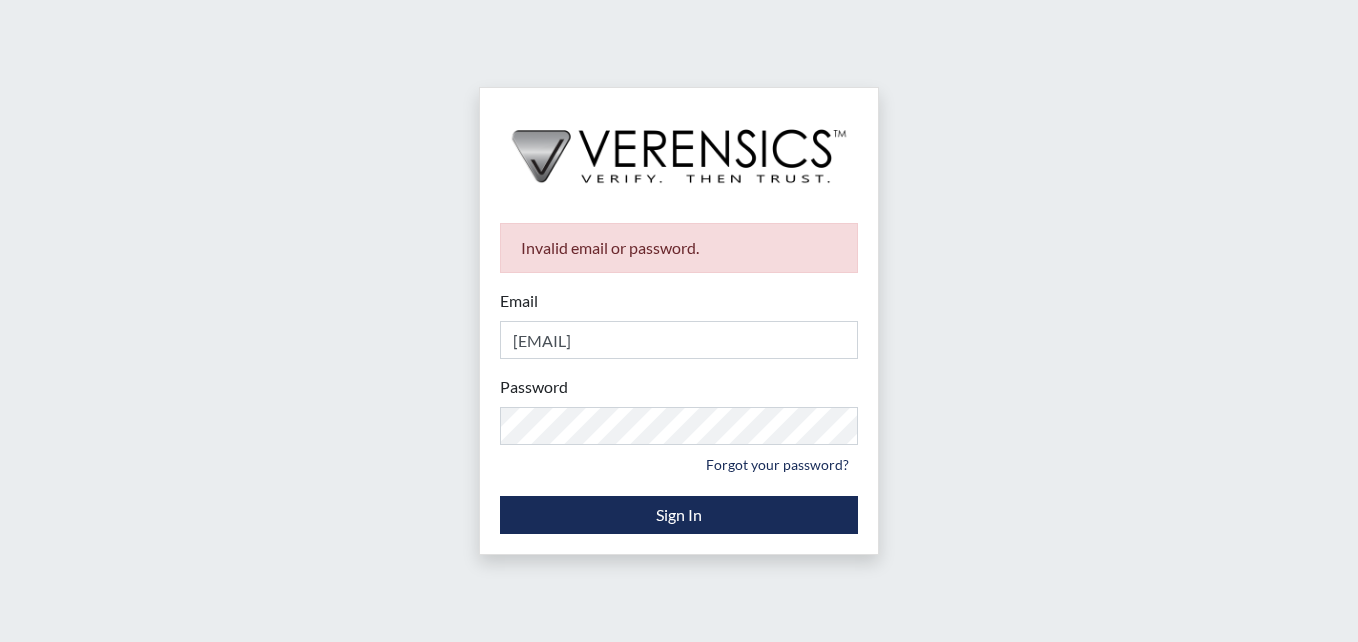 click on "Invalid email or password.  Email [EMAIL]  Please provide your email address.  Password  Please provide your password.  Forgot your password?  Sign In" at bounding box center [679, 321] 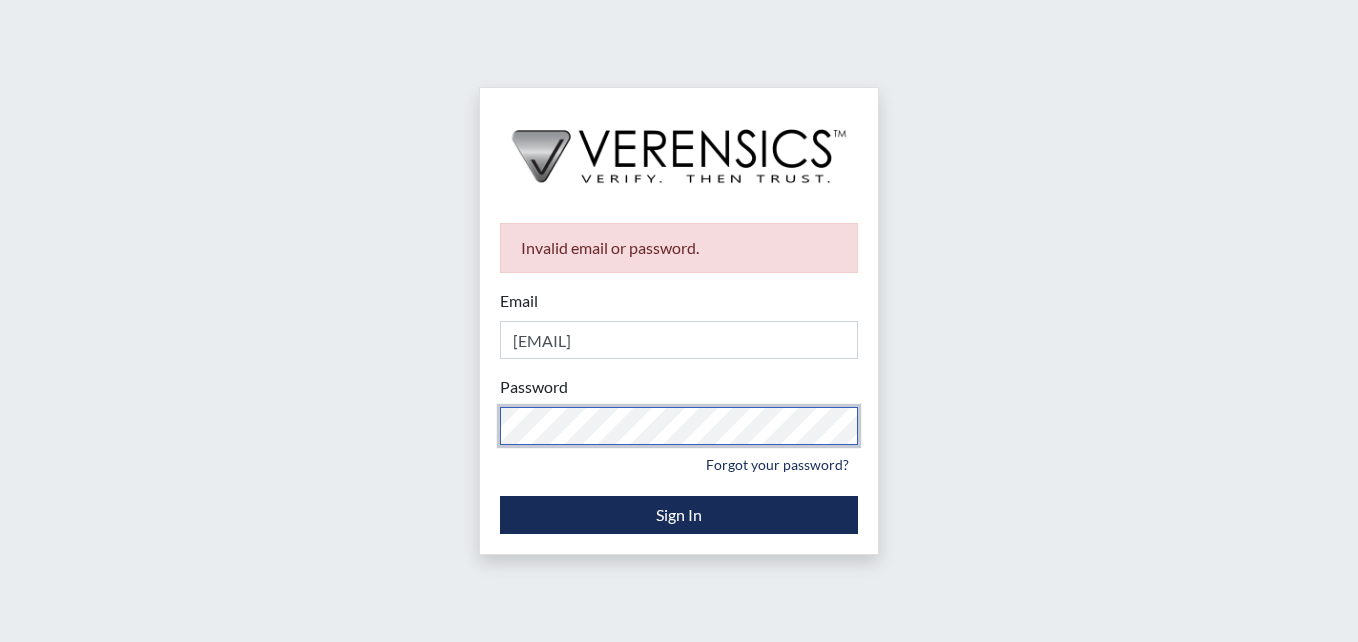 click on "Invalid email or password.  Email [EMAIL]  Please provide your email address.  Password  Please provide your password.  Forgot your password?  Sign In" at bounding box center [679, 321] 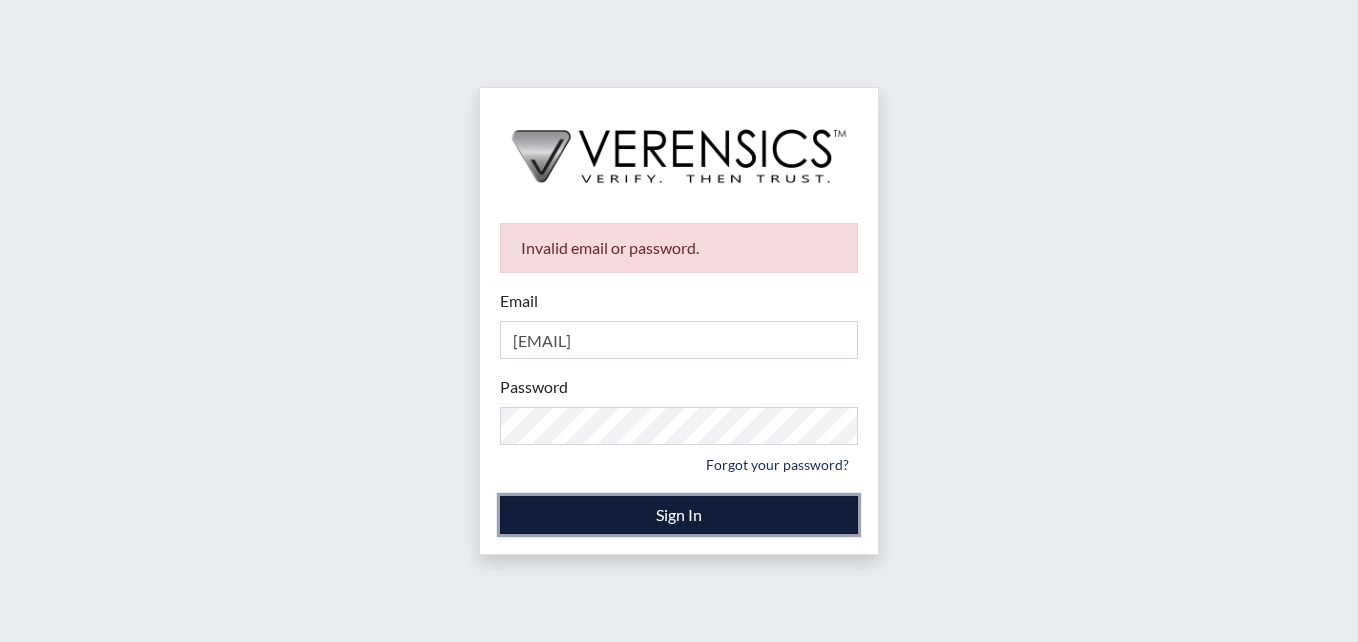click on "Sign In" at bounding box center [679, 515] 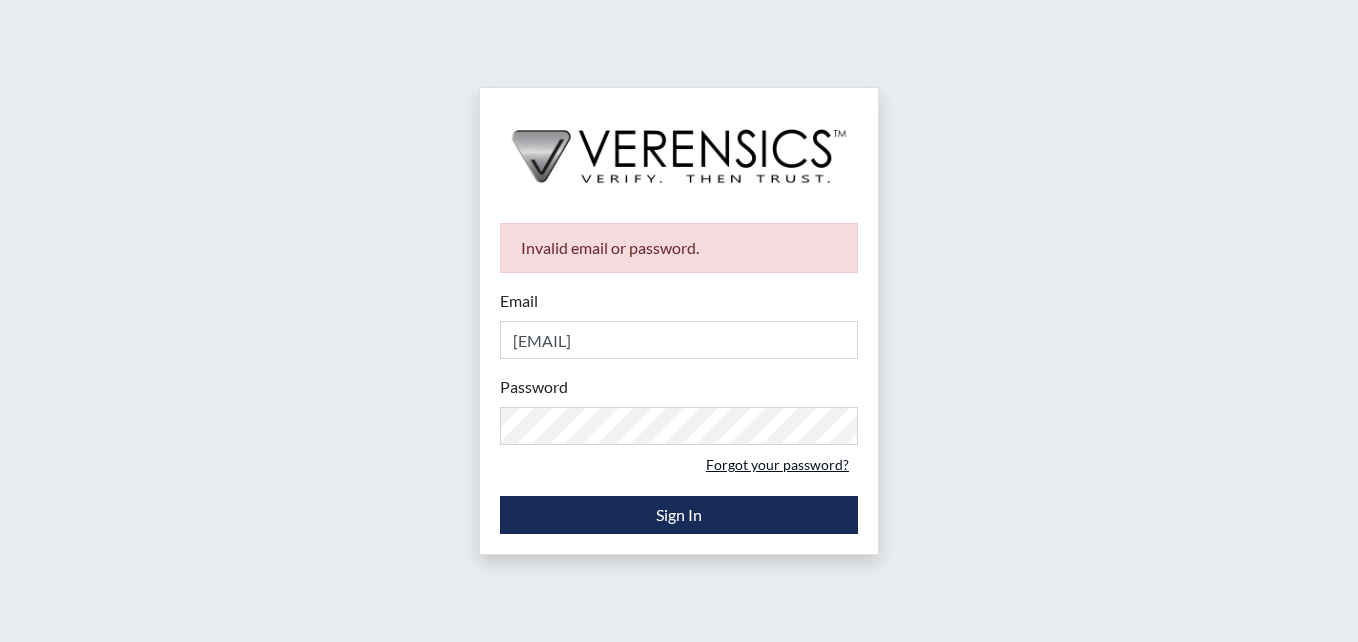 click on "Forgot your password?" at bounding box center (777, 464) 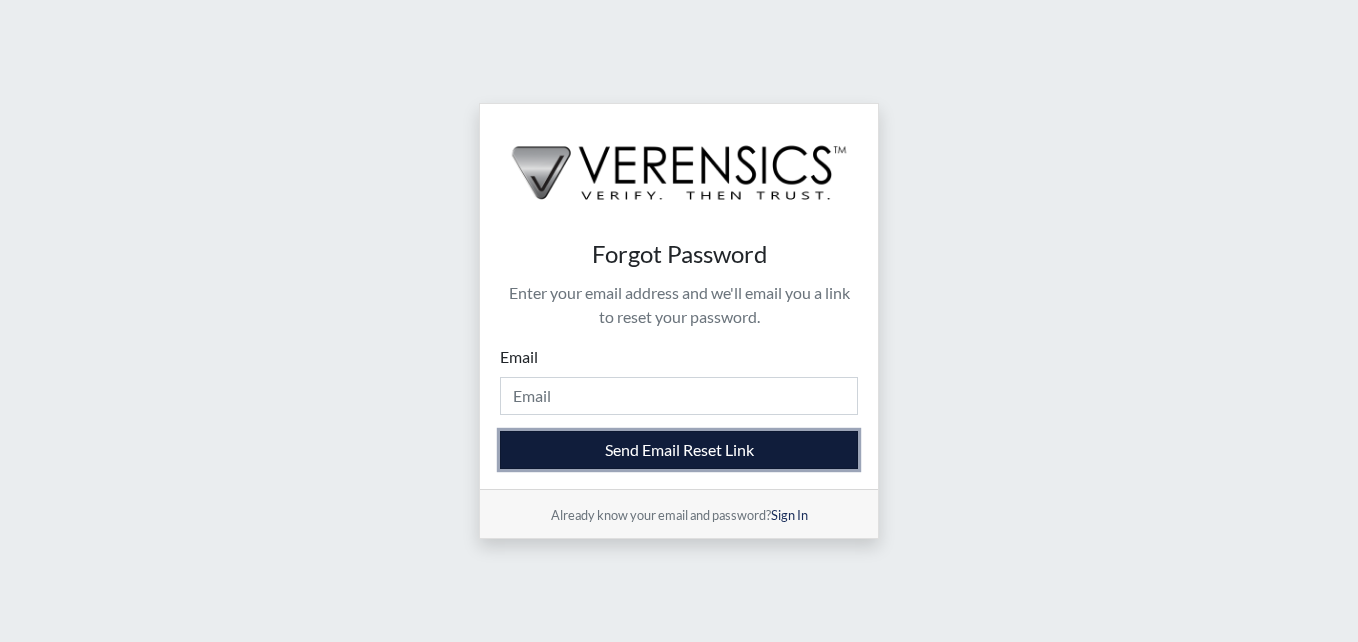 click on "Send Email Reset Link" at bounding box center [679, 450] 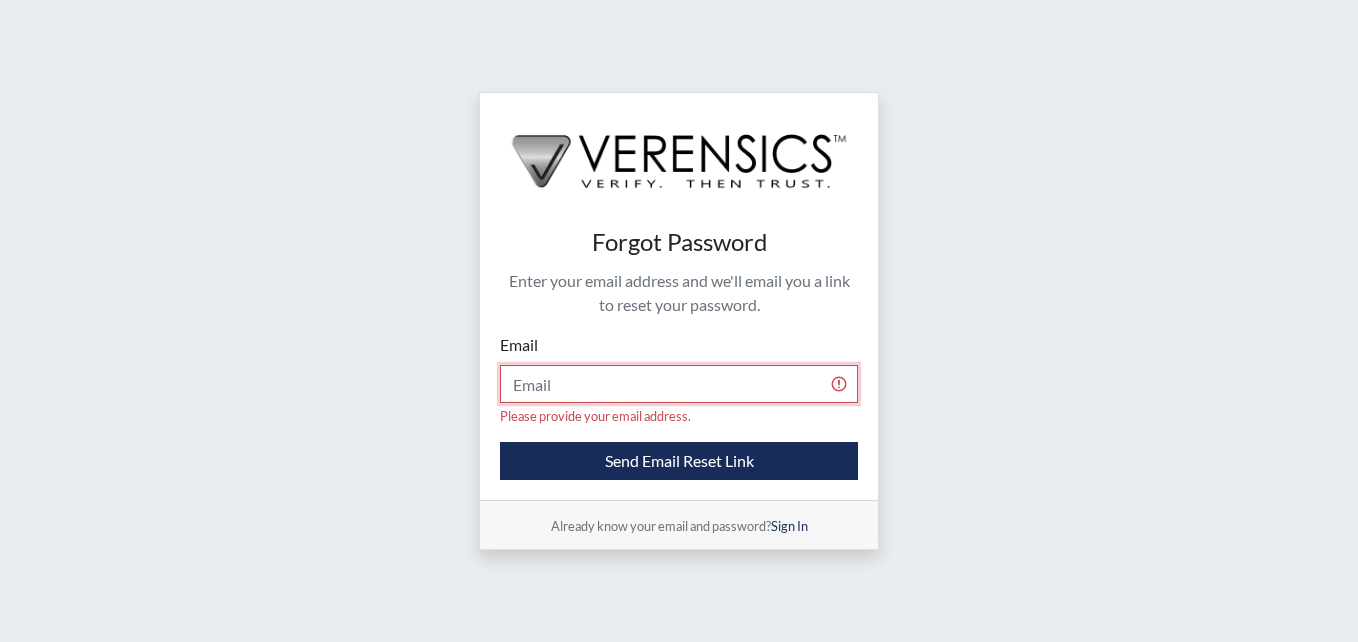 click on "Email" at bounding box center (679, 384) 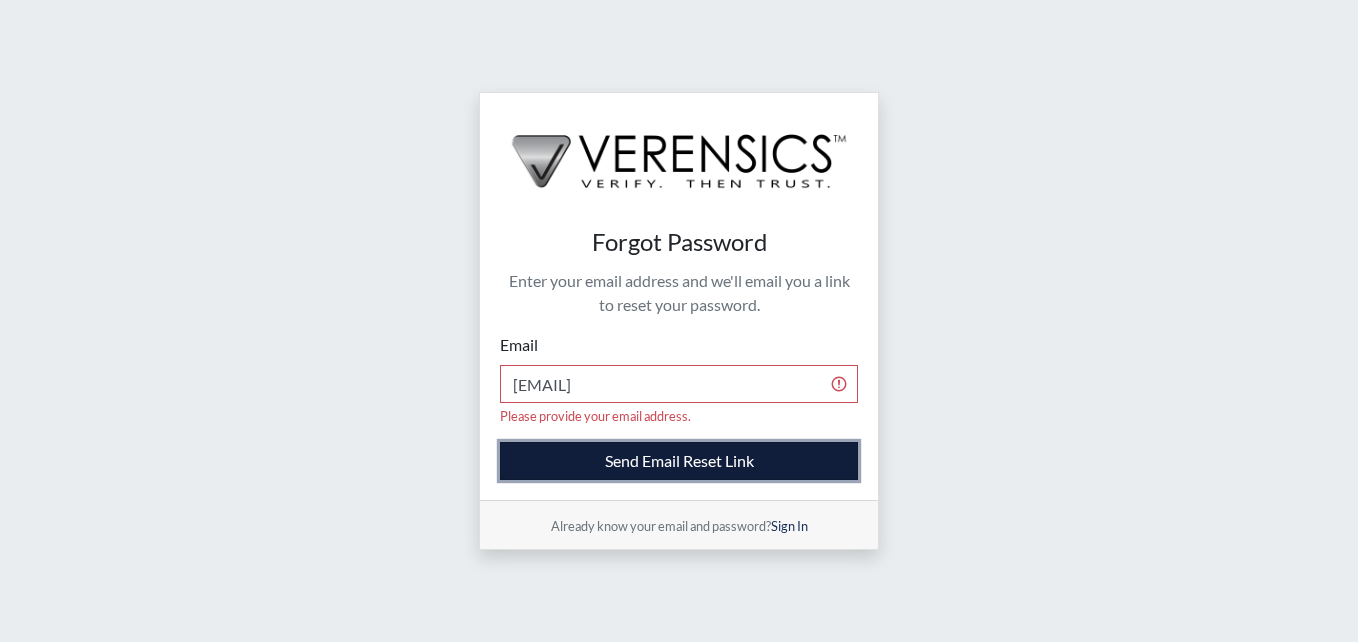 click on "Send Email Reset Link" at bounding box center [679, 461] 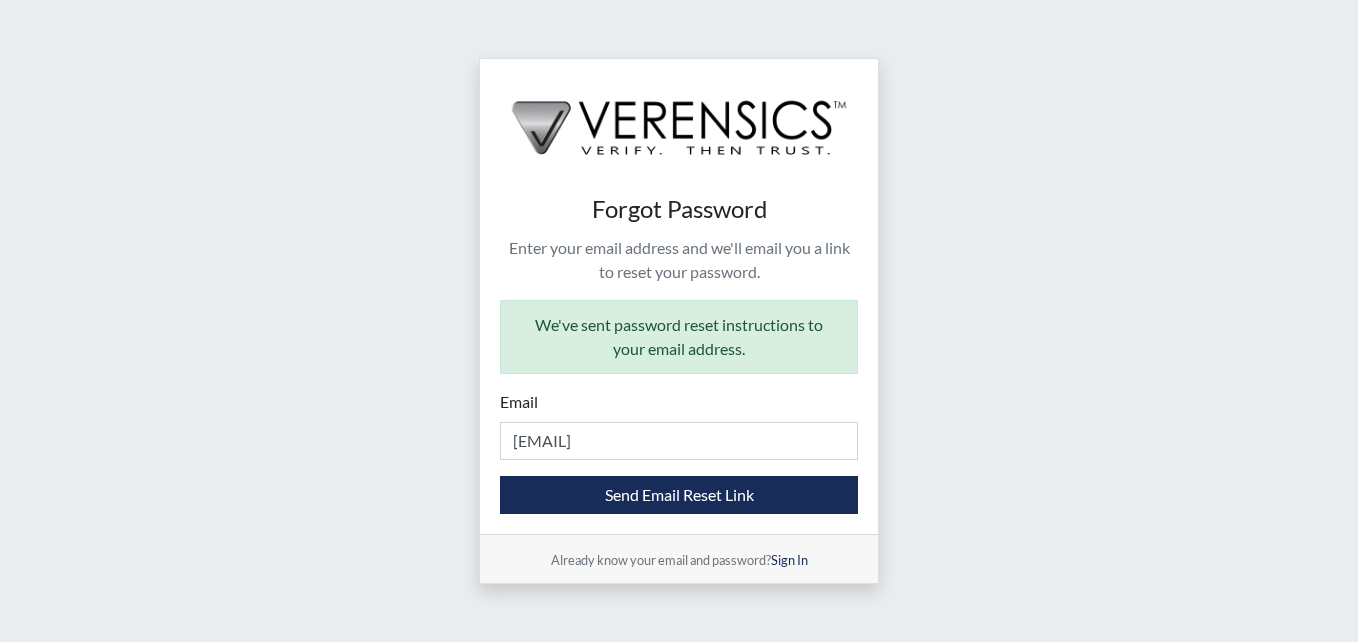 click on "Forgot Password  Enter your email address and we'll email you a link to reset your password.   We've sent password reset instructions to your email address.  Email [EMAIL]  Please provide your email address.   Send Email Reset Link   Already know your email and password?  Sign In" at bounding box center [679, 320] 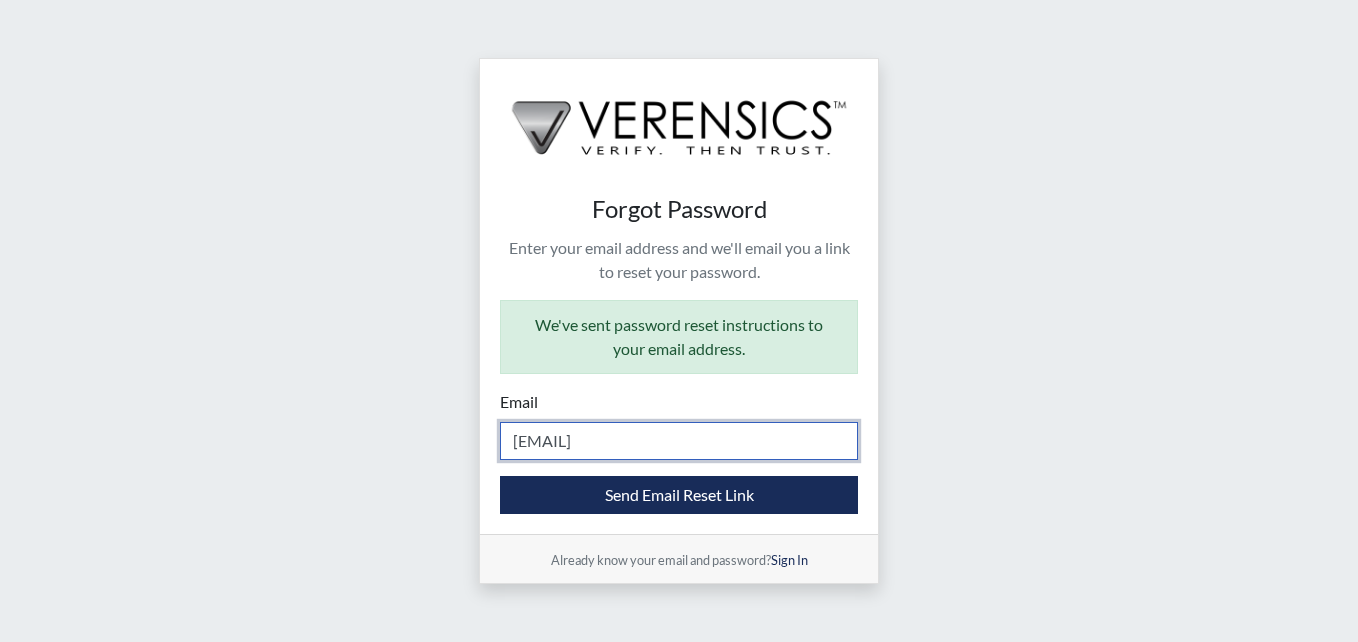 click on "[EMAIL]" at bounding box center [679, 441] 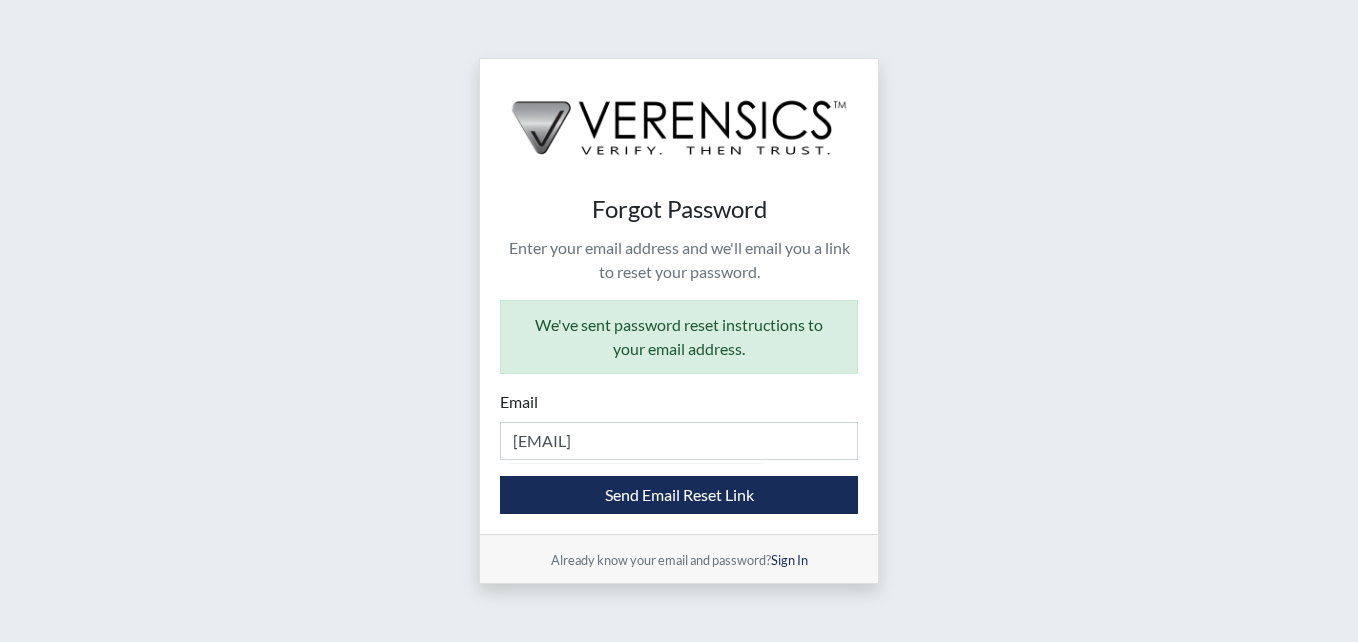 click on "Forgot Password  Enter your email address and we'll email you a link to reset your password.   We've sent password reset instructions to your email address.  Email [EMAIL]  Please provide your email address.   Send Email Reset Link   Already know your email and password?  Sign In" at bounding box center [679, 320] 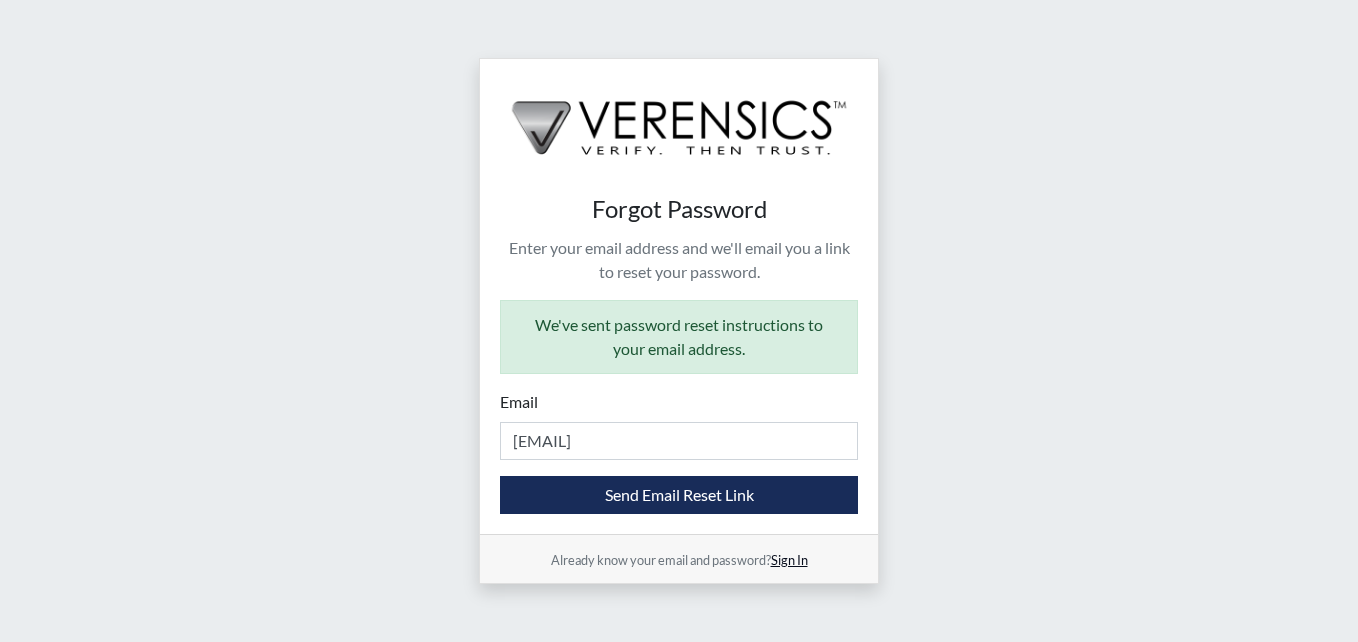 click on "Sign In" at bounding box center [789, 560] 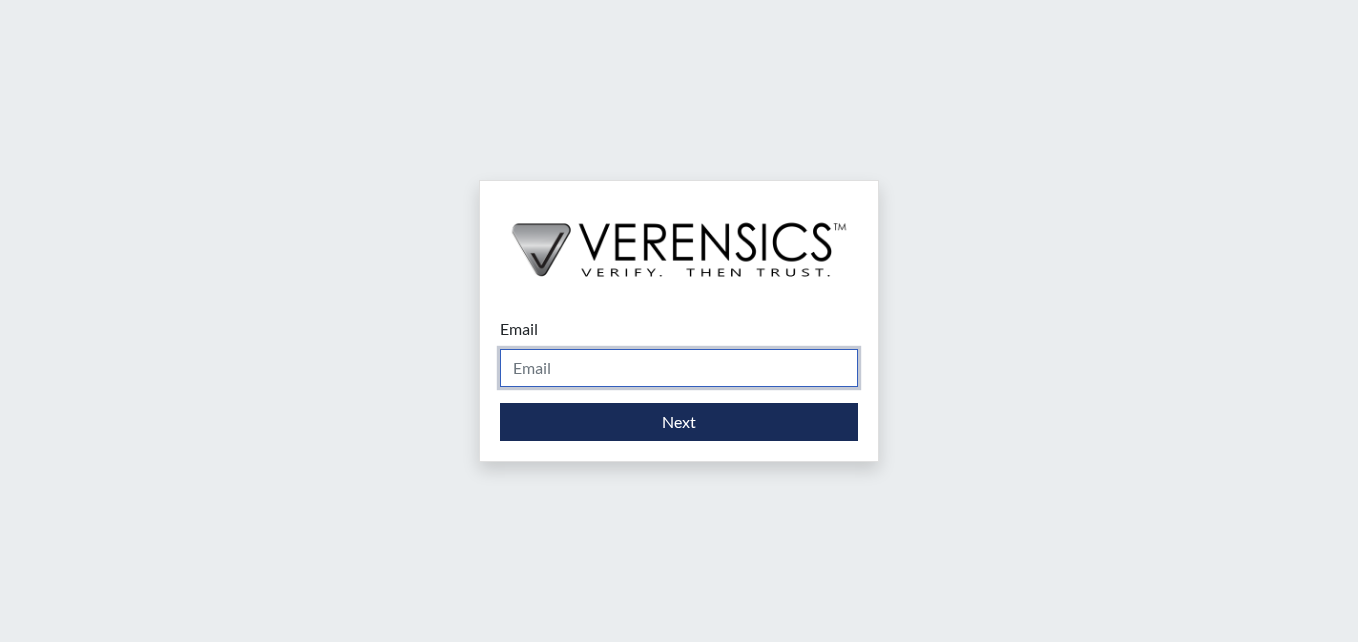 click on "Email" at bounding box center (679, 368) 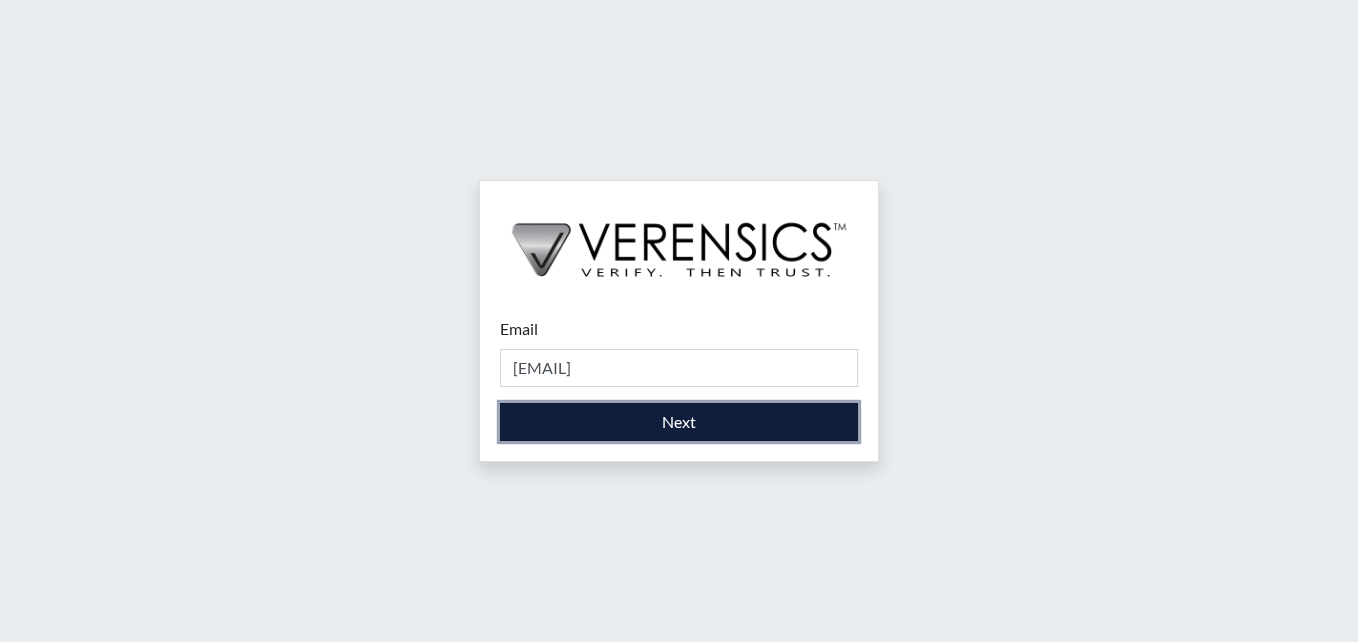 click on "Next" at bounding box center [679, 422] 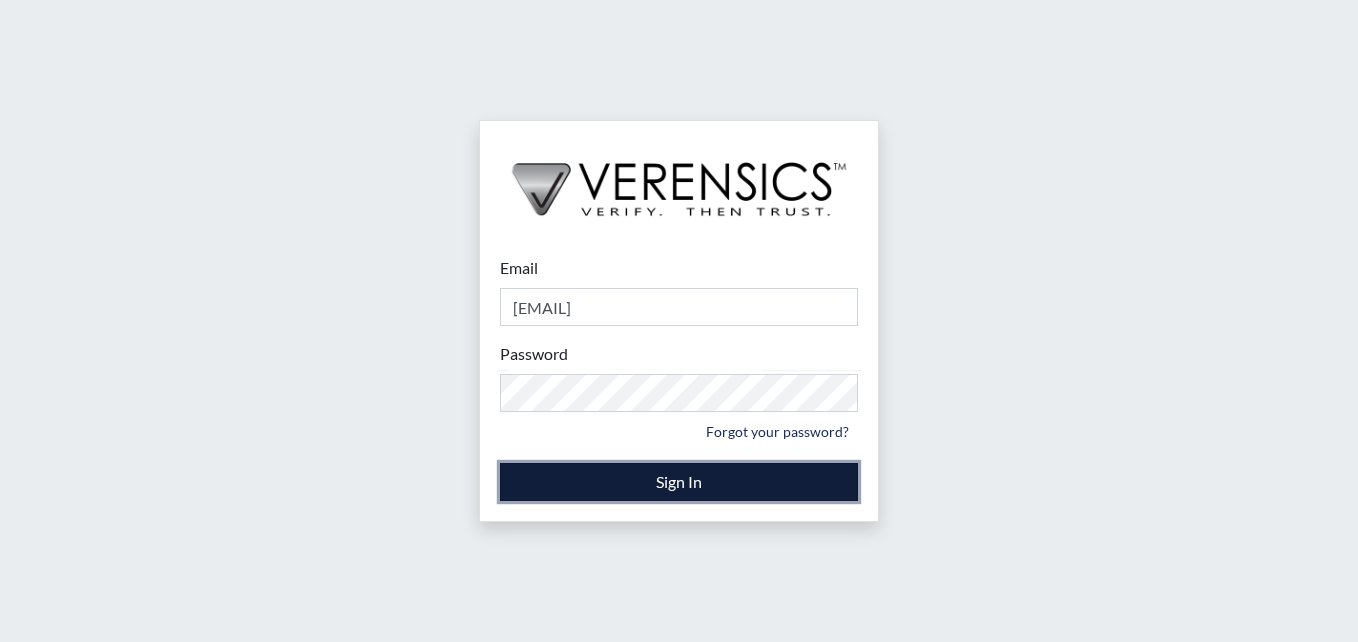 click on "Sign In" at bounding box center [679, 482] 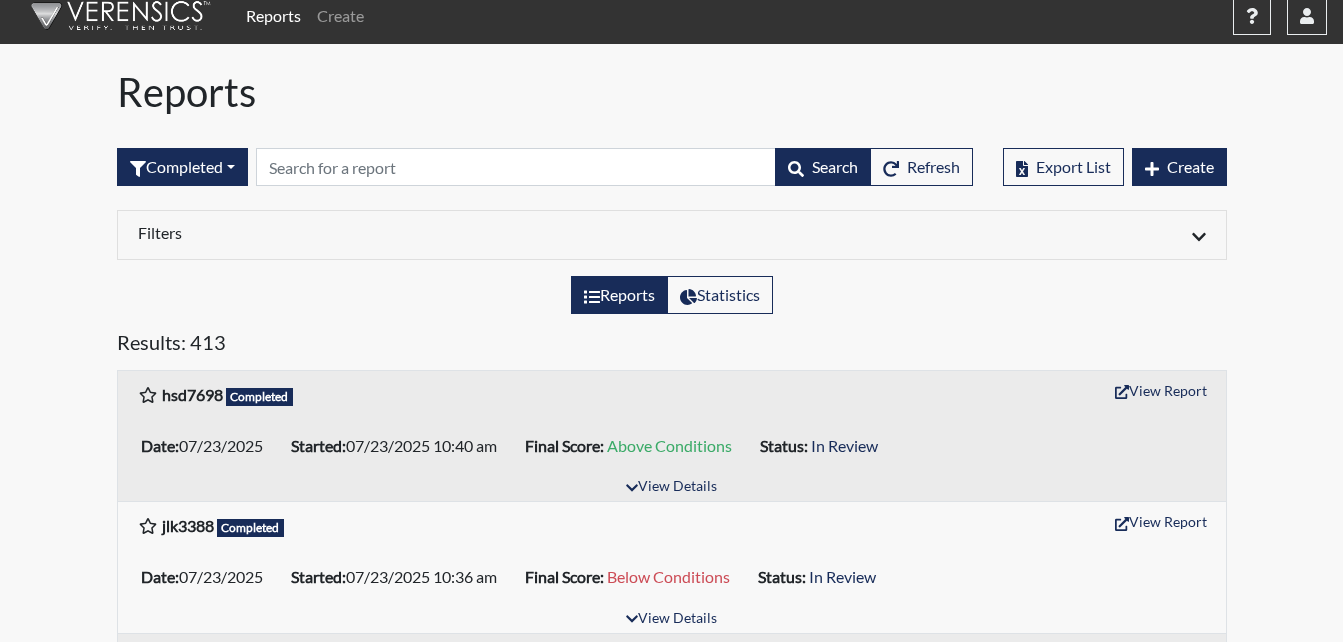 scroll, scrollTop: 0, scrollLeft: 0, axis: both 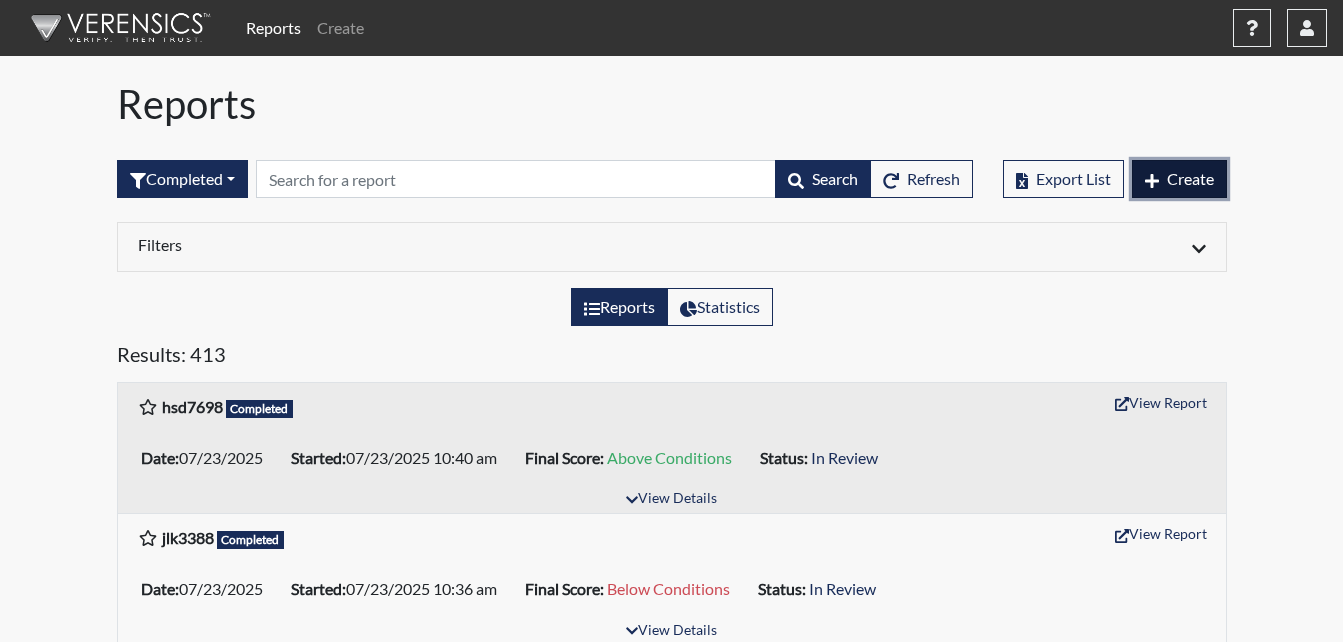 click on "Create" at bounding box center [1190, 178] 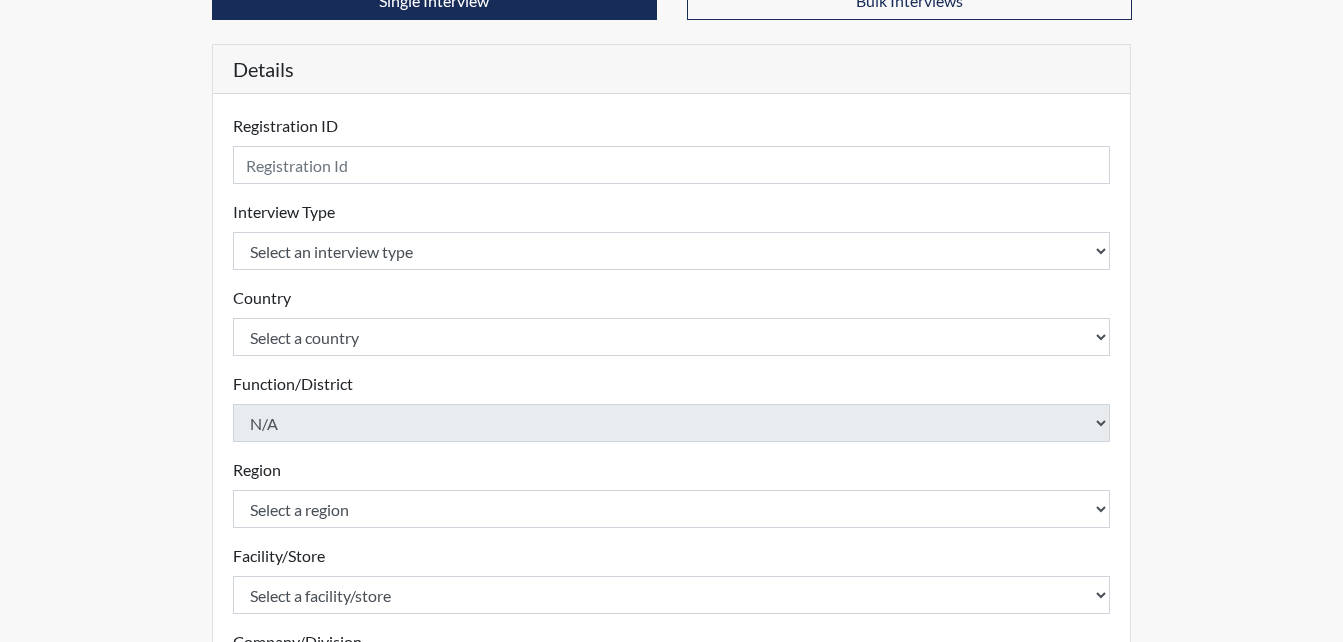 scroll, scrollTop: 200, scrollLeft: 0, axis: vertical 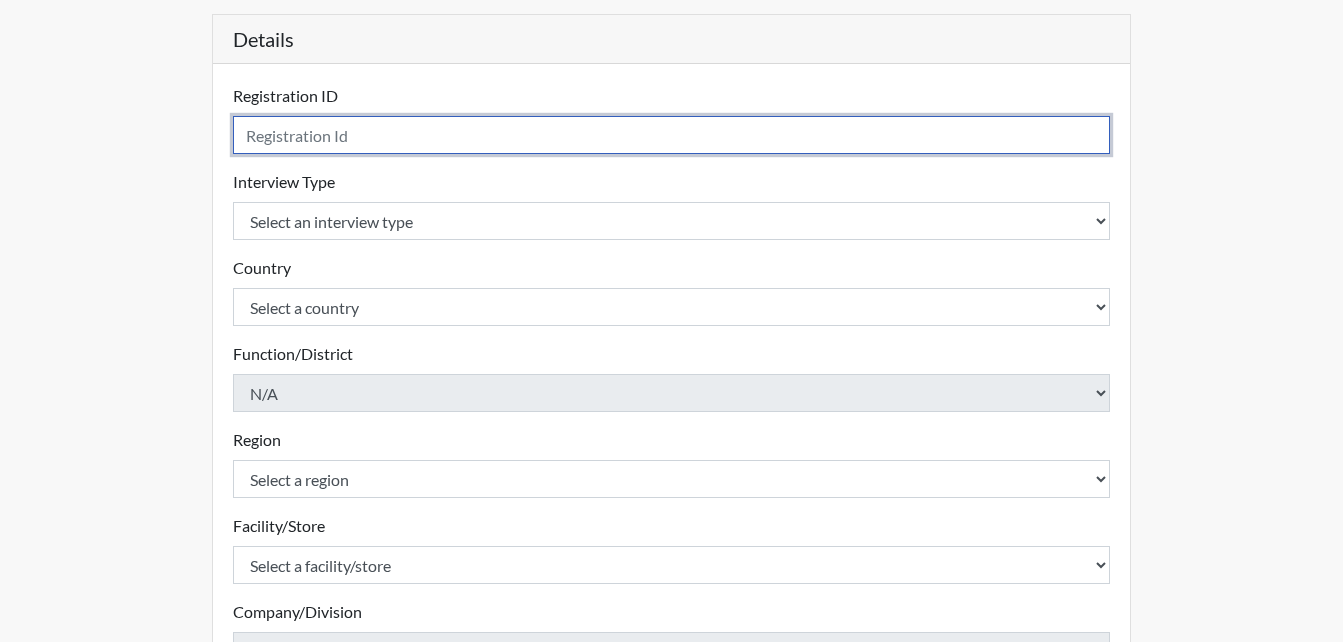 click at bounding box center (672, 135) 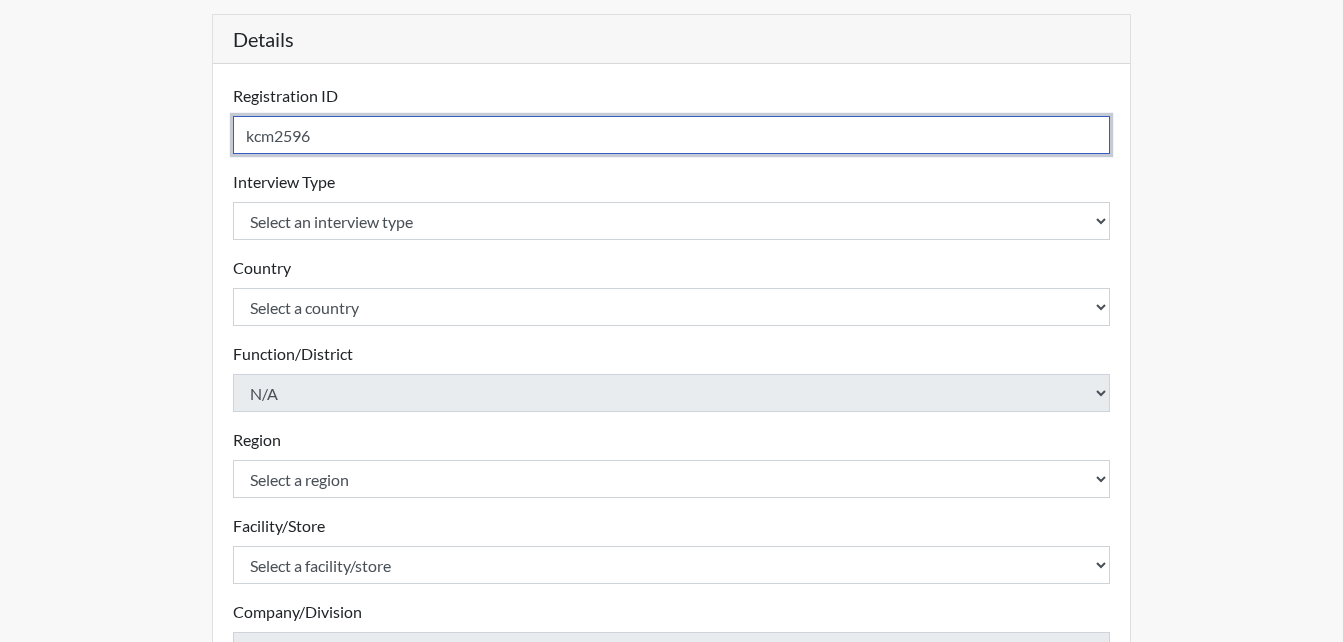 type on "kcm2596" 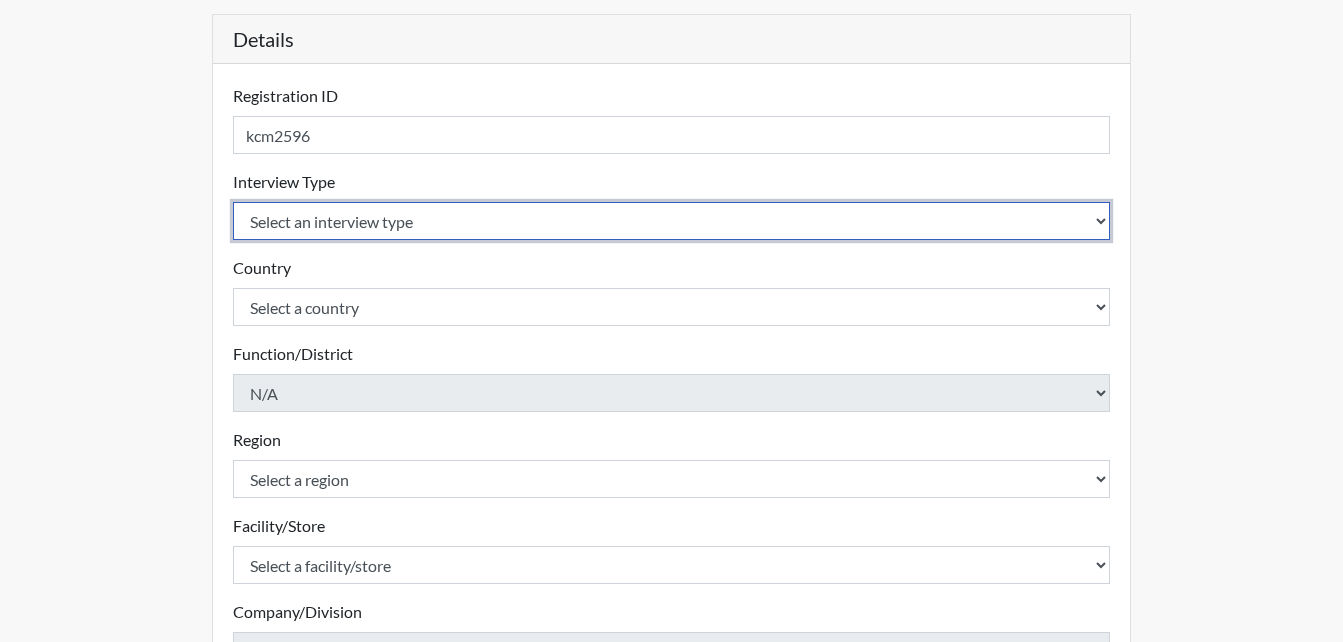 click on "Select an interview type  Corrections Pre-Employment" at bounding box center (672, 221) 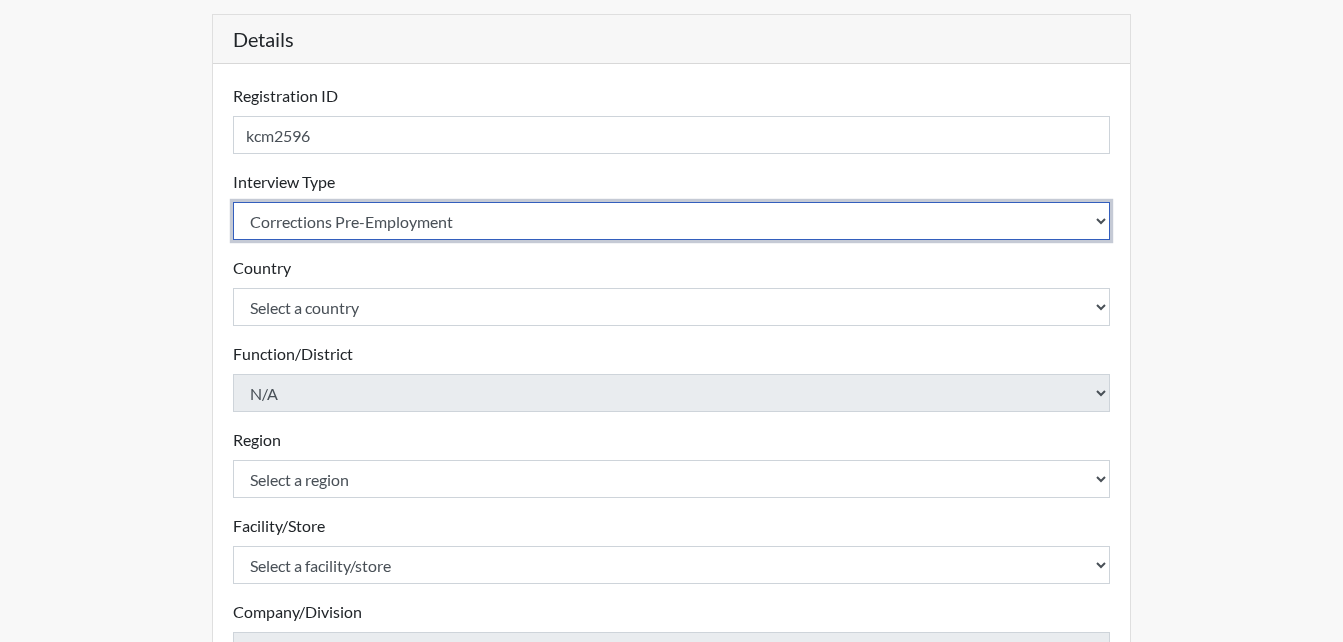 click on "Select an interview type  Corrections Pre-Employment" at bounding box center (672, 221) 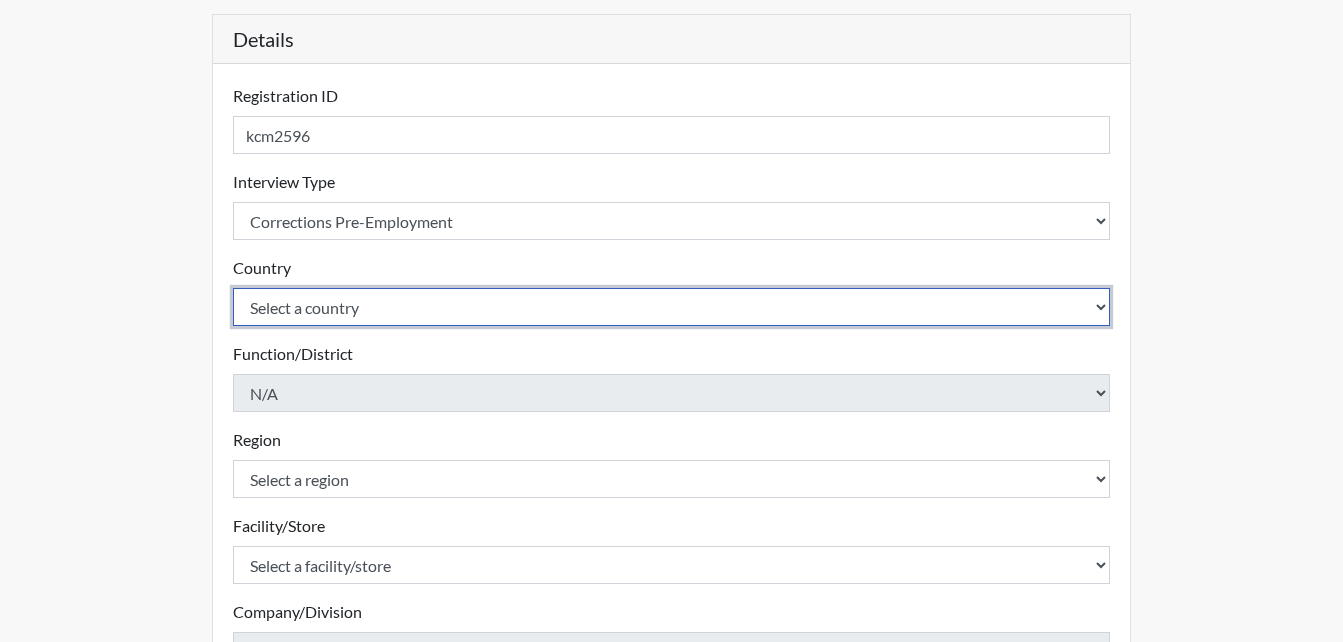 click on "Select a country  United States   Mexico" at bounding box center [672, 307] 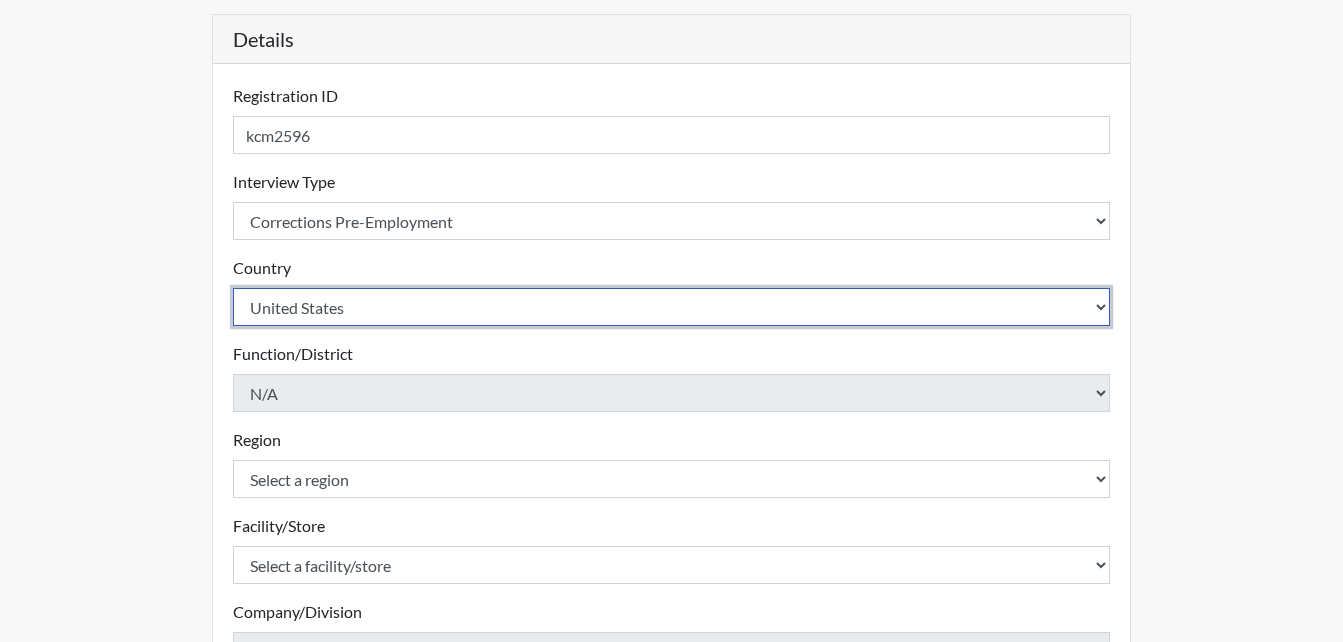 click on "Select a country  United States   Mexico" at bounding box center (672, 307) 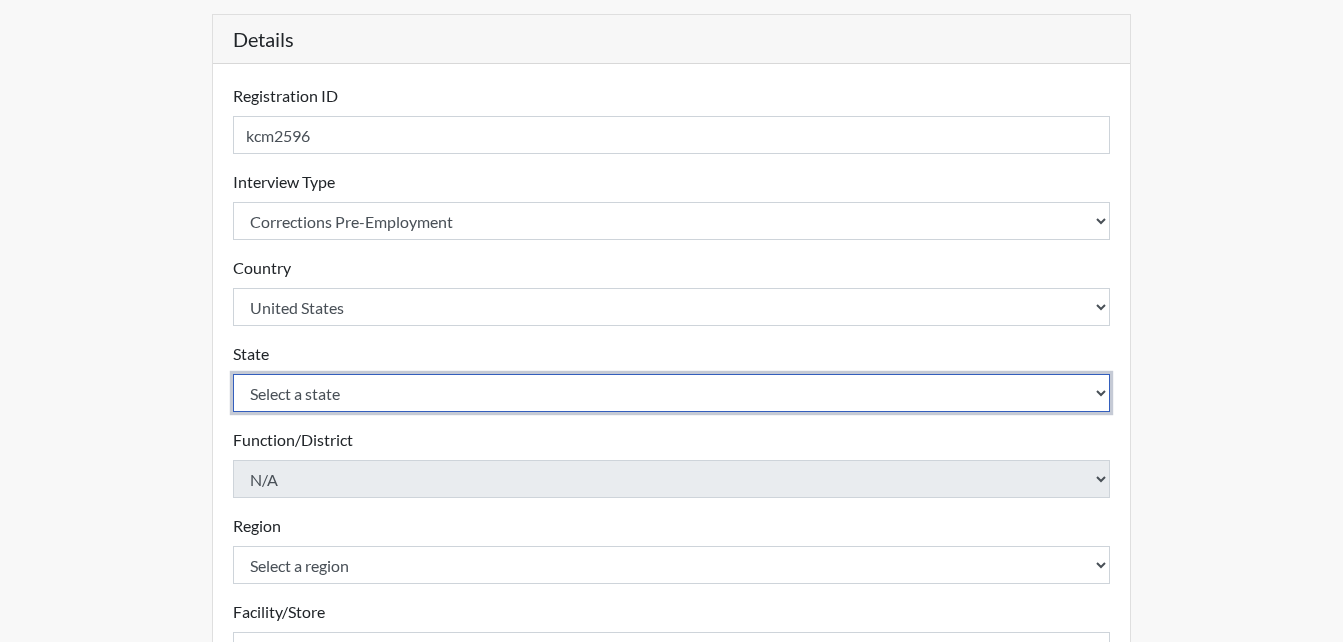 click on "Select a state  Alabama   Alaska   Arizona   Arkansas   California   Colorado   Connecticut   Delaware   Florida   Georgia   Hawaii   Idaho   Illinois   Indiana   Iowa   Kansas   Kentucky   Louisiana   Maine   Maryland   Massachusetts   Michigan   Minnesota   Mississippi   Missouri   Montana   Nebraska   Nevada   New Hampshire   New Jersey   New Mexico   New York   North Carolina   North Dakota   Ohio   Oklahoma   Oregon   Pennsylvania   Rhode Island   South Carolina   South Dakota   Tennessee   Texas   Utah   Vermont   Virginia   Washington   West Virginia   Wisconsin   Wyoming" at bounding box center [672, 393] 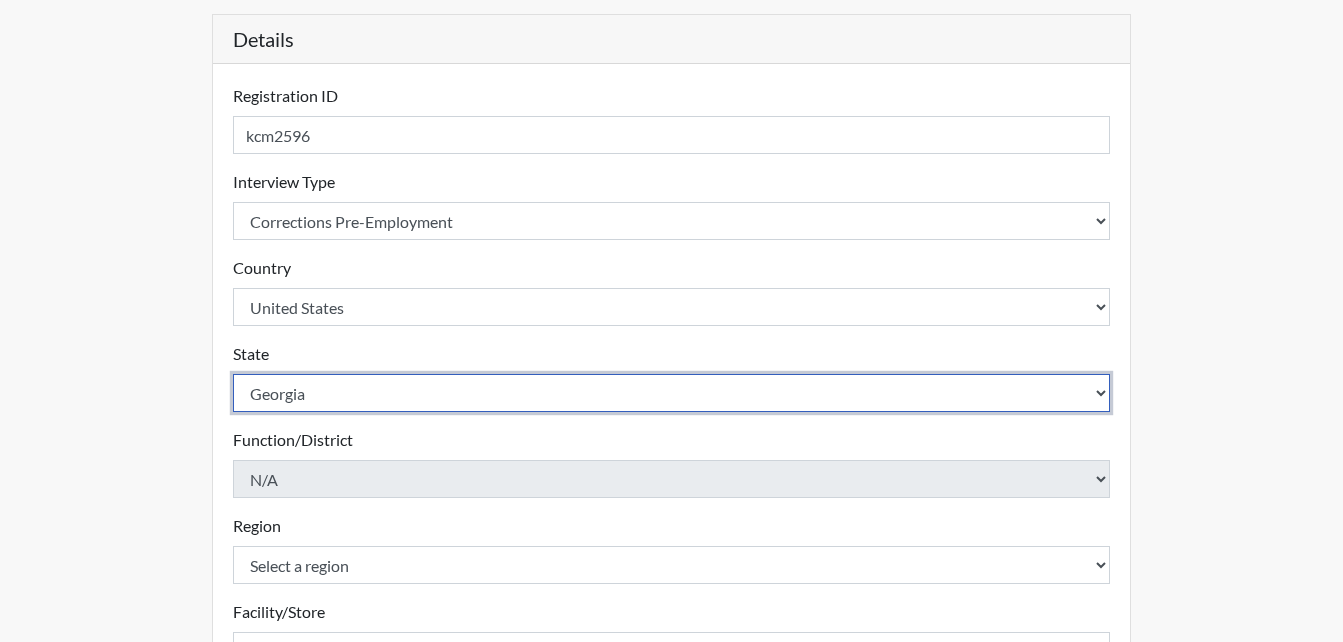 click on "Select a state  Alabama   Alaska   Arizona   Arkansas   California   Colorado   Connecticut   Delaware   Florida   Georgia   Hawaii   Idaho   Illinois   Indiana   Iowa   Kansas   Kentucky   Louisiana   Maine   Maryland   Massachusetts   Michigan   Minnesota   Mississippi   Missouri   Montana   Nebraska   Nevada   New Hampshire   New Jersey   New Mexico   New York   North Carolina   North Dakota   Ohio   Oklahoma   Oregon   Pennsylvania   Rhode Island   South Carolina   South Dakota   Tennessee   Texas   Utah   Vermont   Virginia   Washington   West Virginia   Wisconsin   Wyoming" at bounding box center (672, 393) 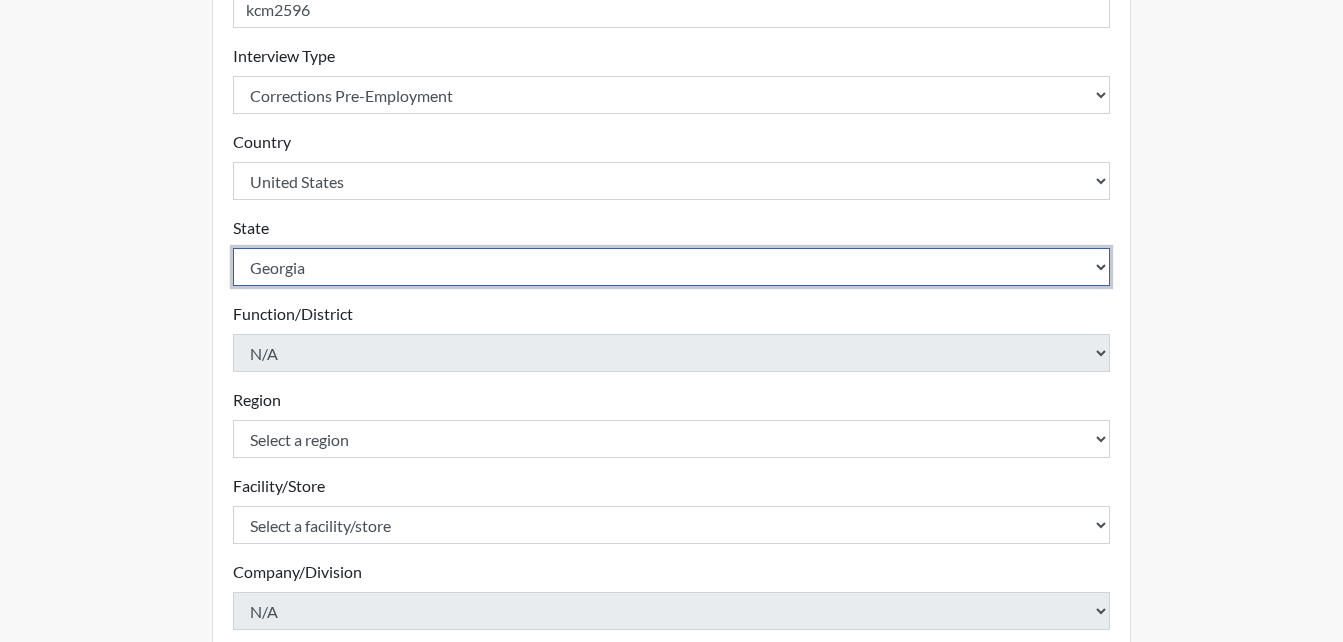 scroll, scrollTop: 400, scrollLeft: 0, axis: vertical 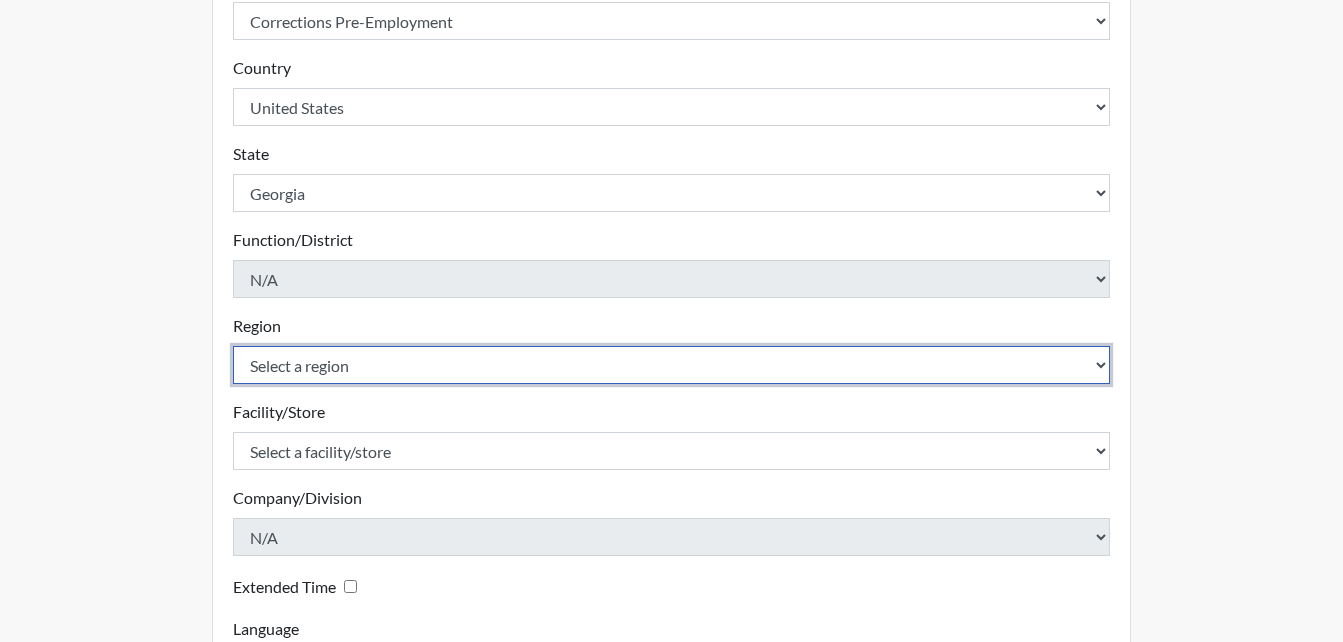 click on "Select a region  [REGION]" at bounding box center (672, 365) 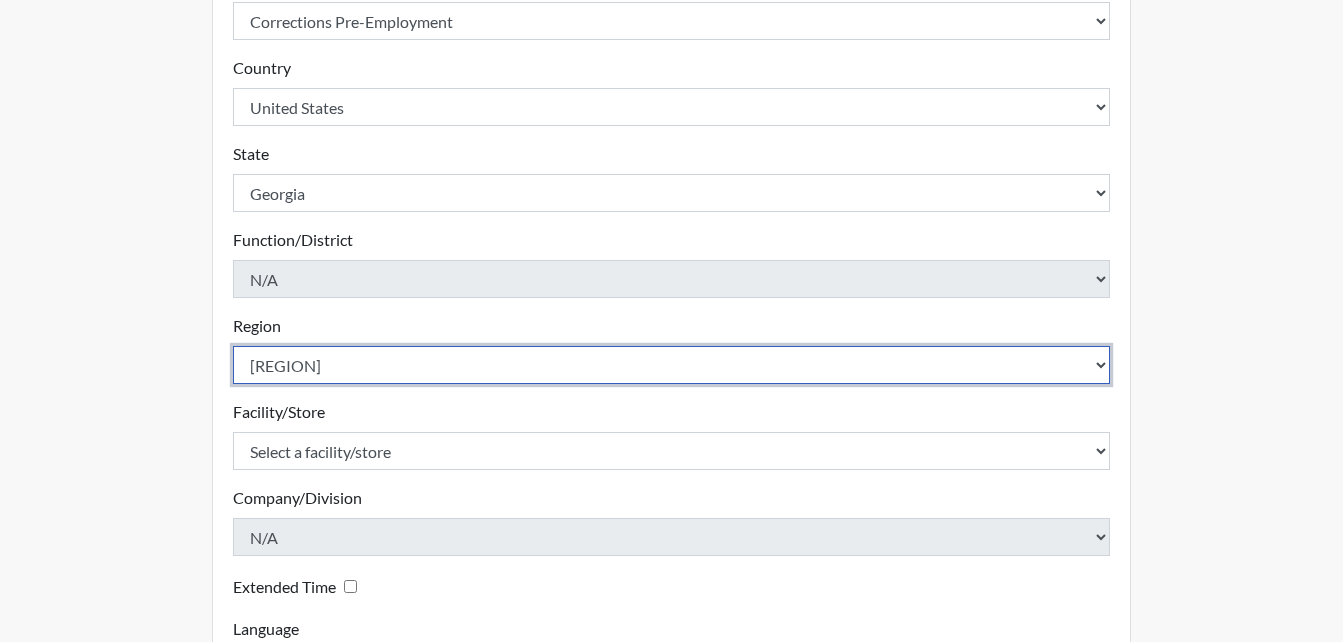 click on "Select a region  [REGION]" at bounding box center (672, 365) 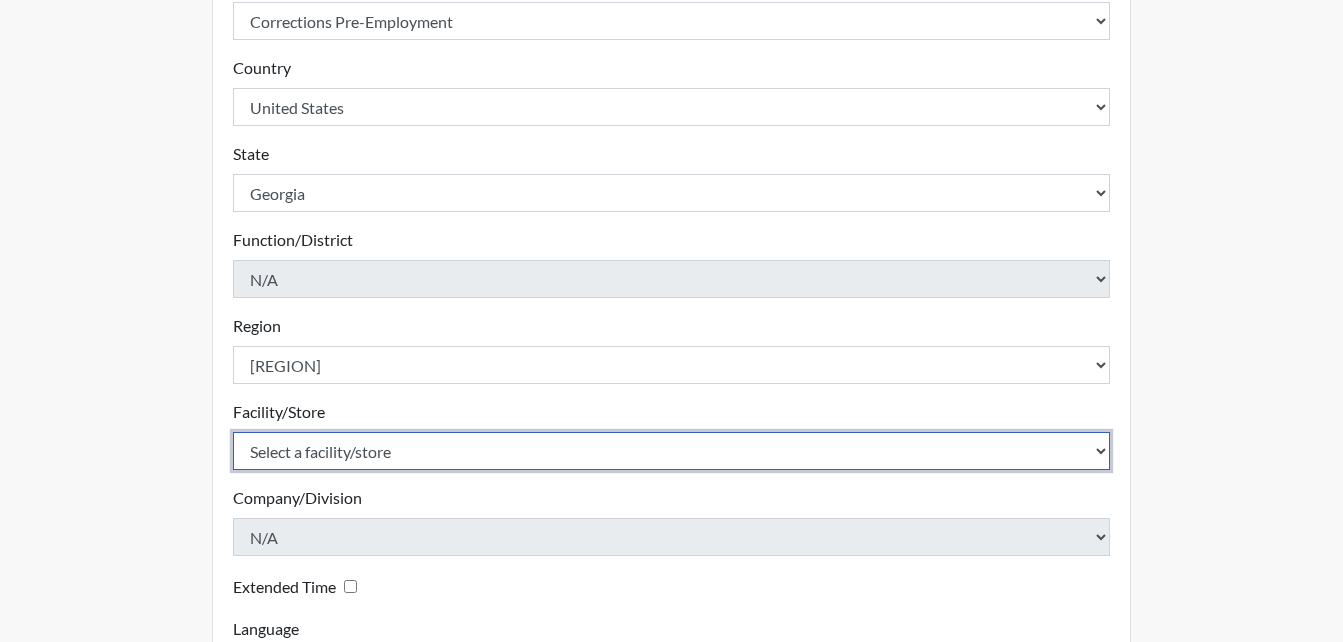 click on "Select a facility/store  Macon SP" at bounding box center (672, 451) 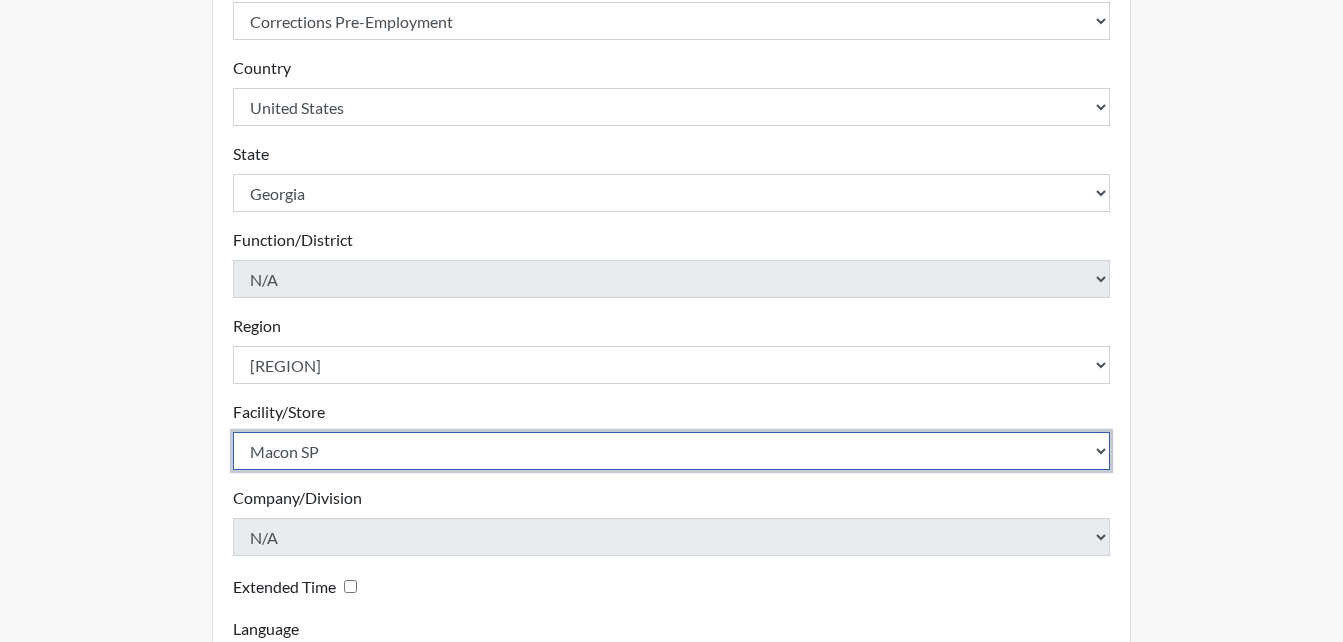 click on "Select a facility/store  Macon SP" at bounding box center [672, 451] 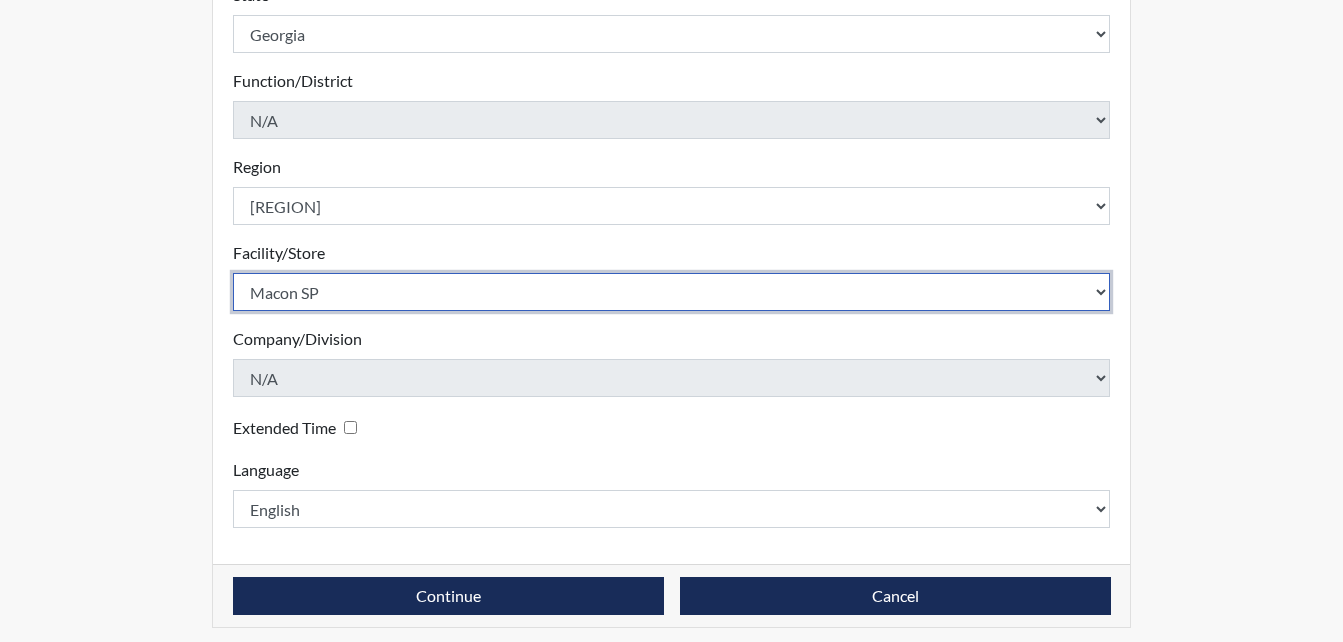 scroll, scrollTop: 569, scrollLeft: 0, axis: vertical 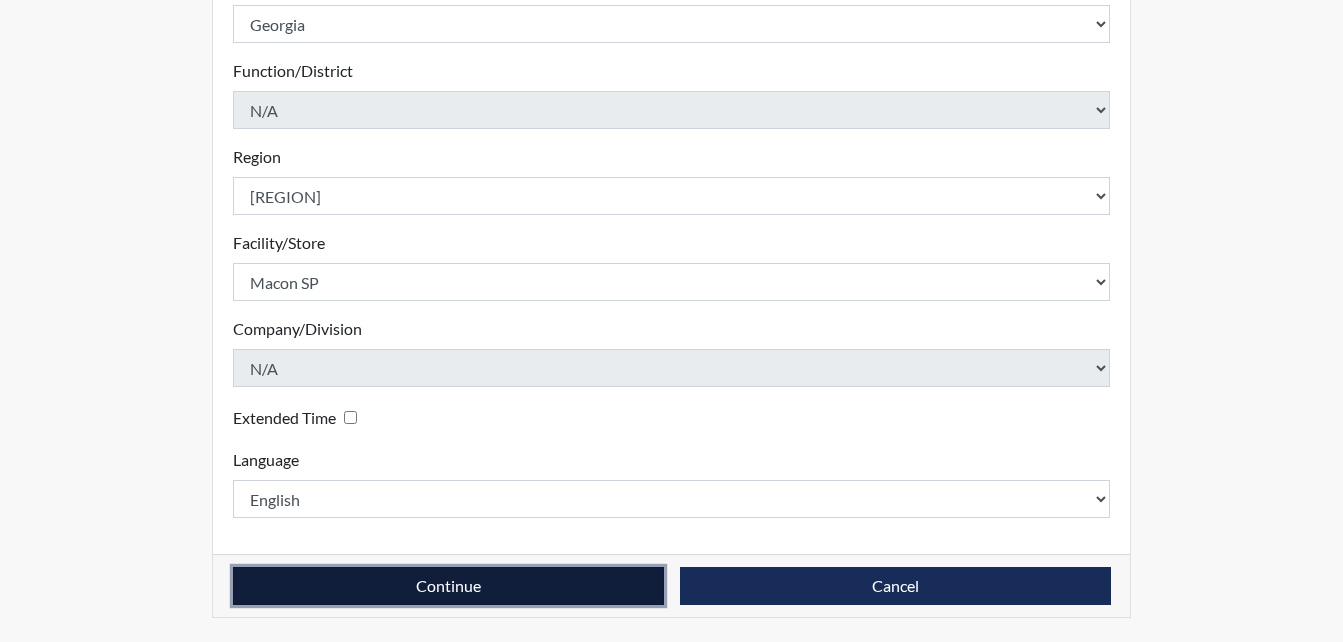 click on "Continue" at bounding box center (448, 586) 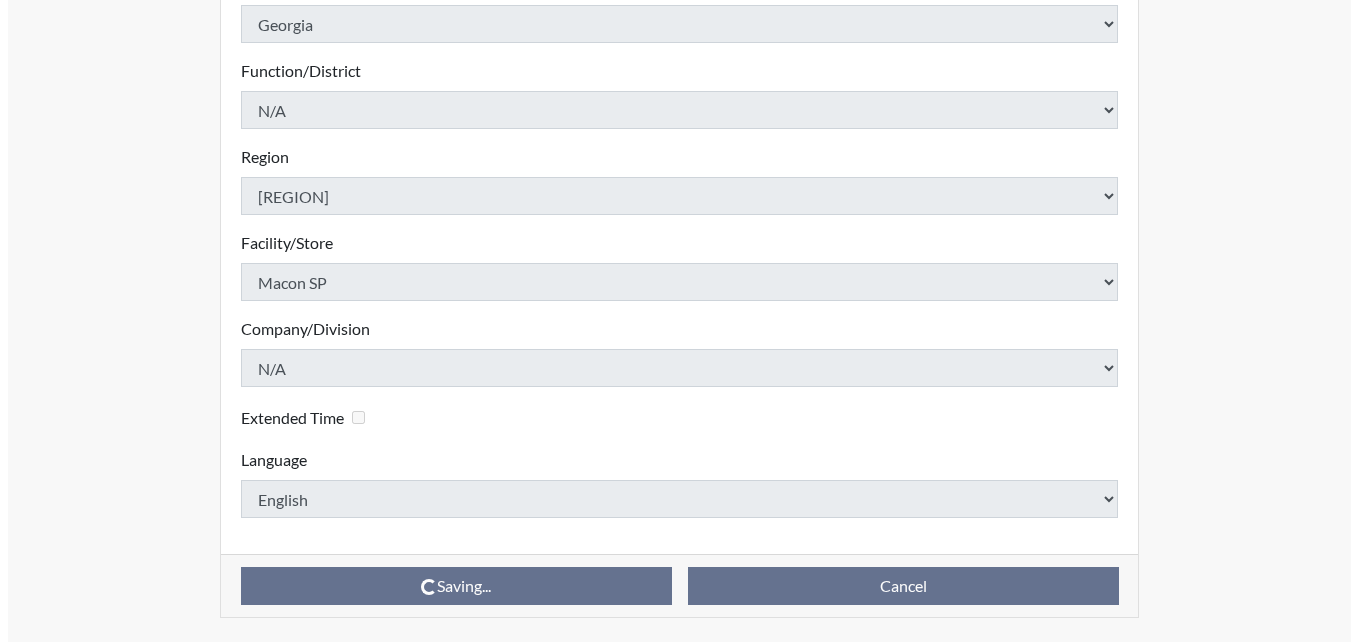 scroll, scrollTop: 0, scrollLeft: 0, axis: both 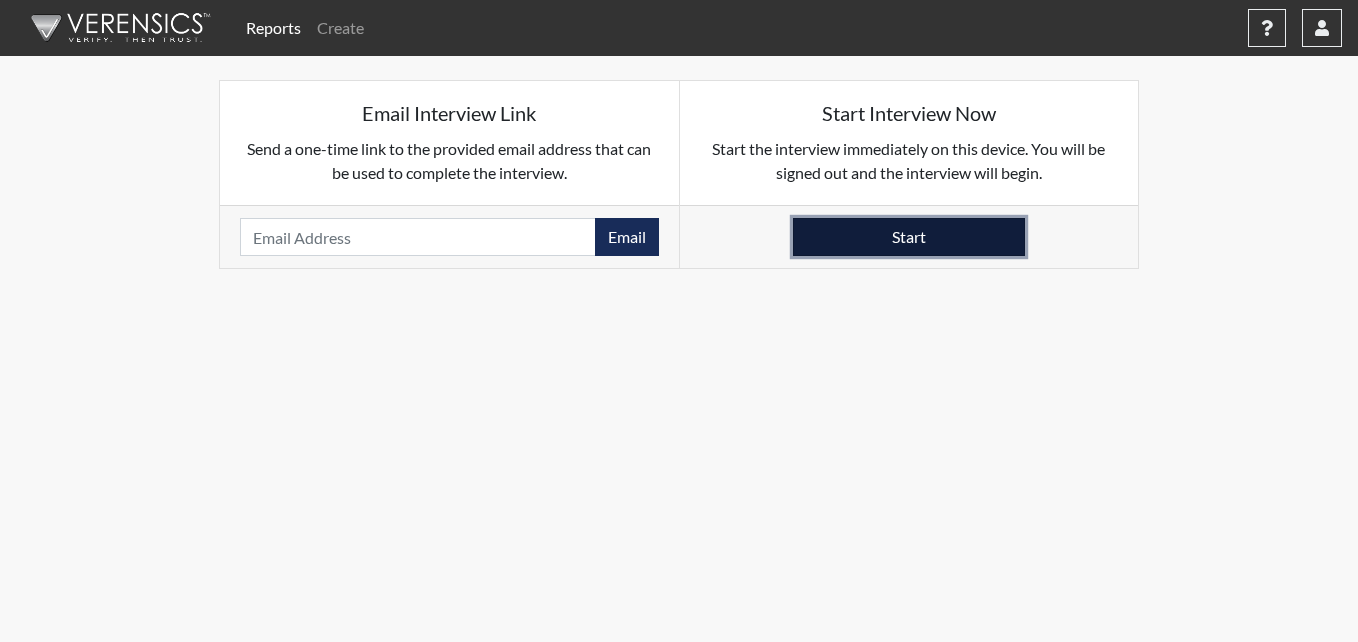 click on "Start" at bounding box center (909, 237) 